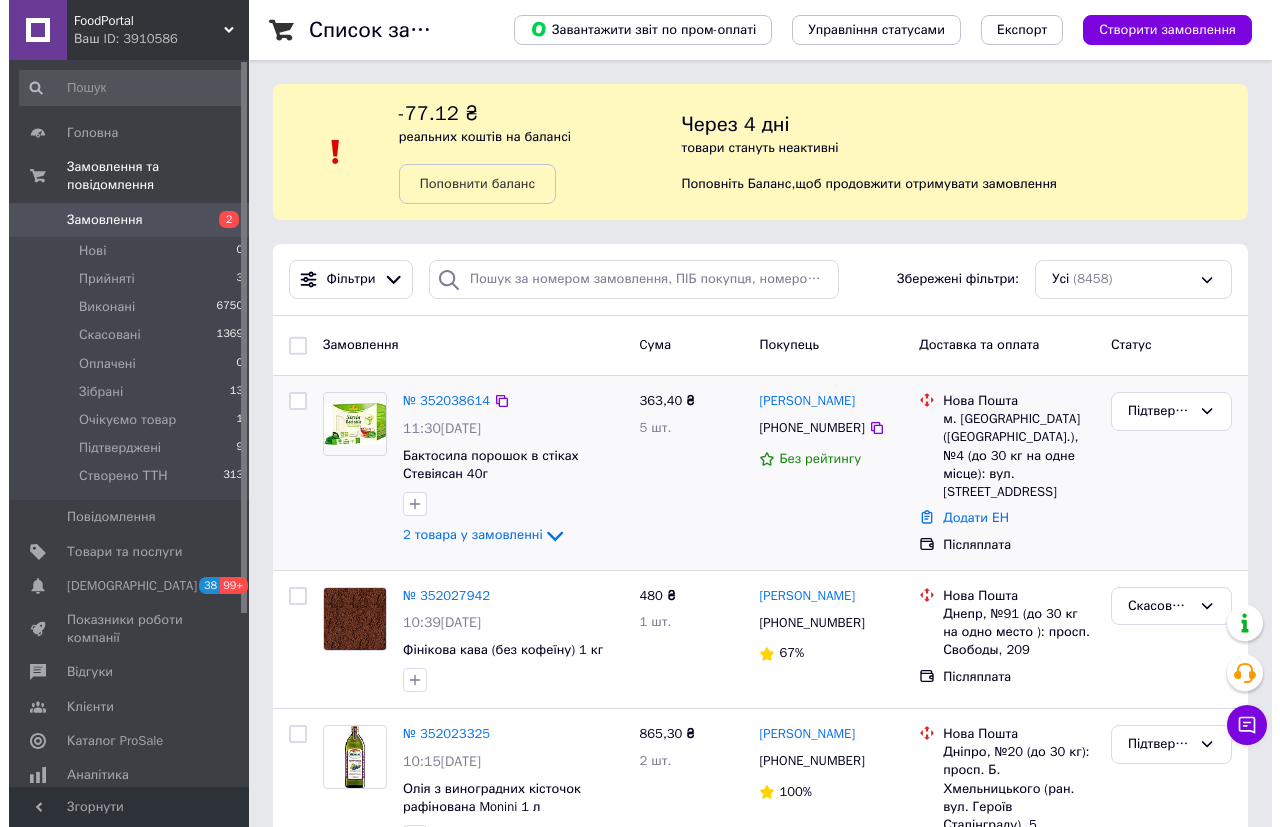 scroll, scrollTop: 0, scrollLeft: 0, axis: both 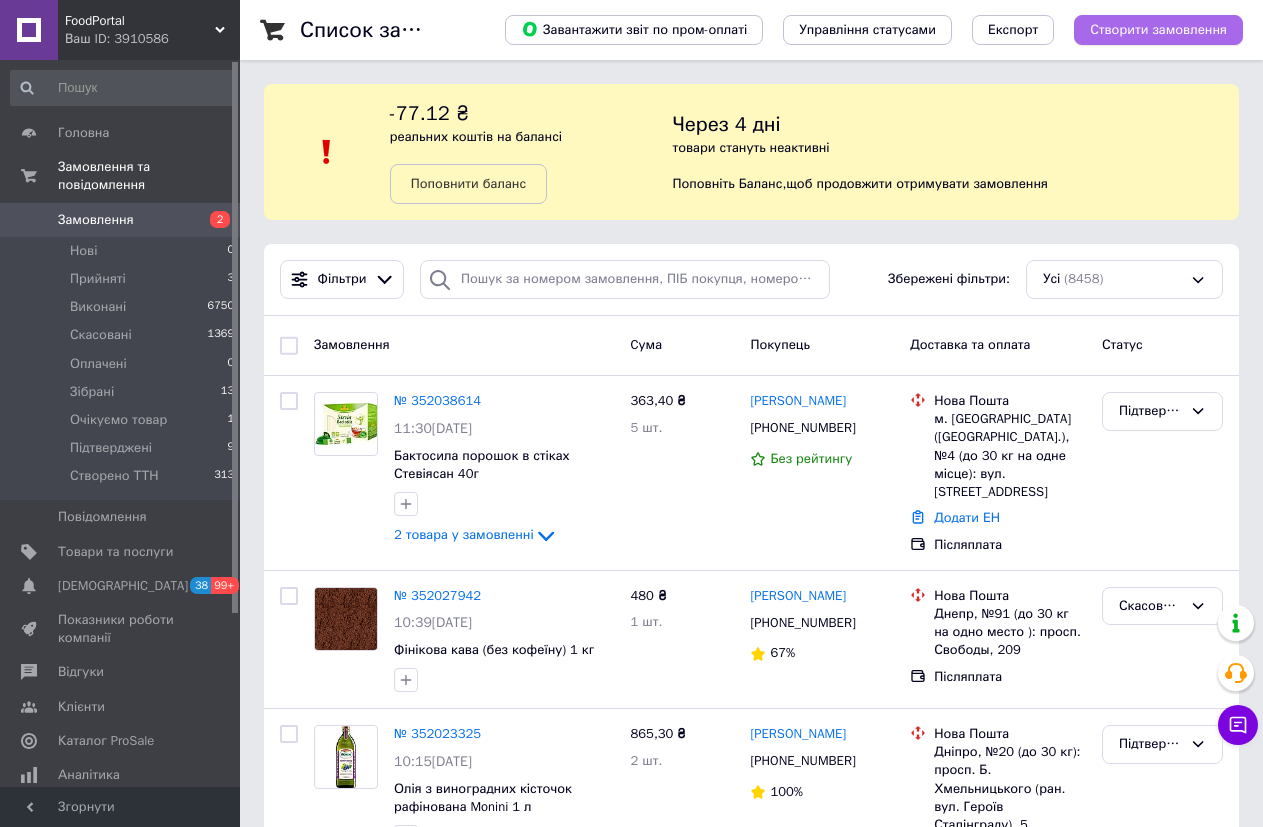 click on "Створити замовлення" at bounding box center [1158, 30] 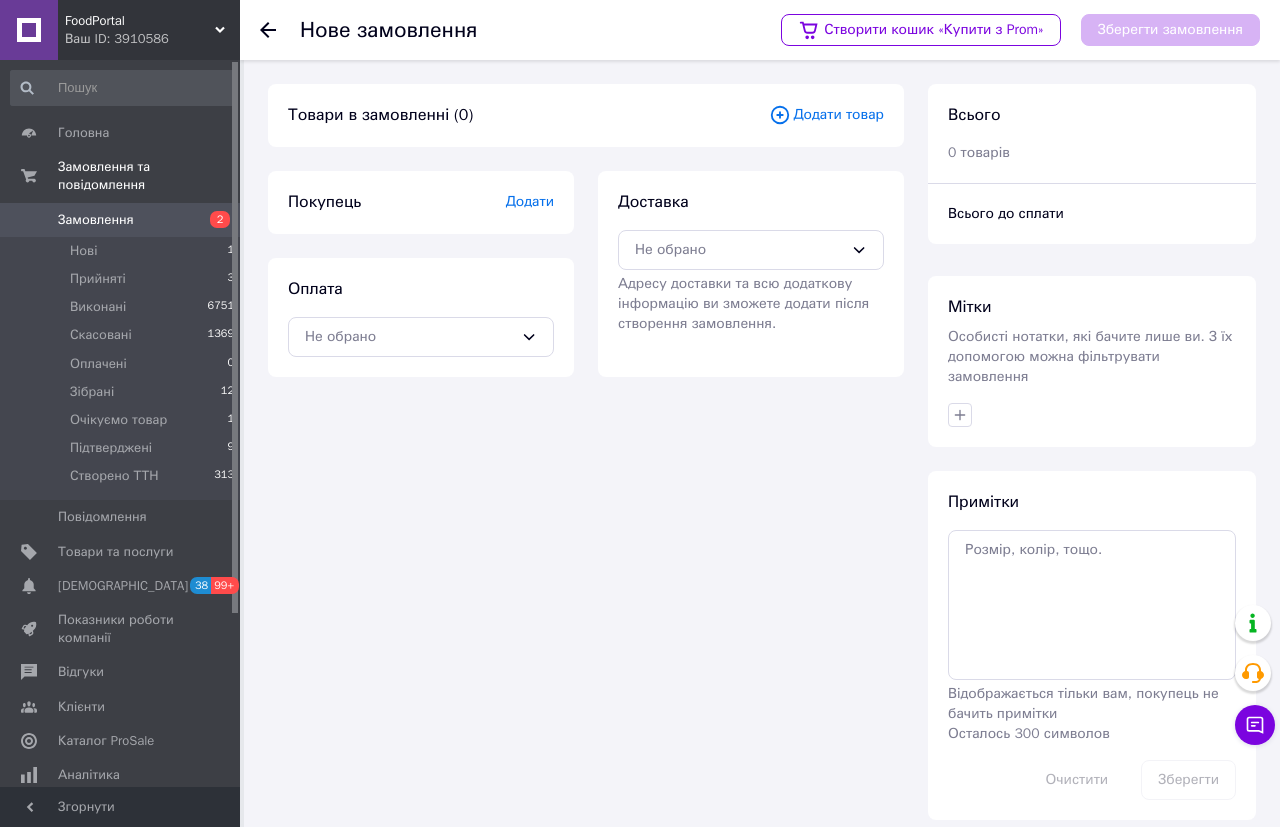 click on "Додати товар" at bounding box center [826, 115] 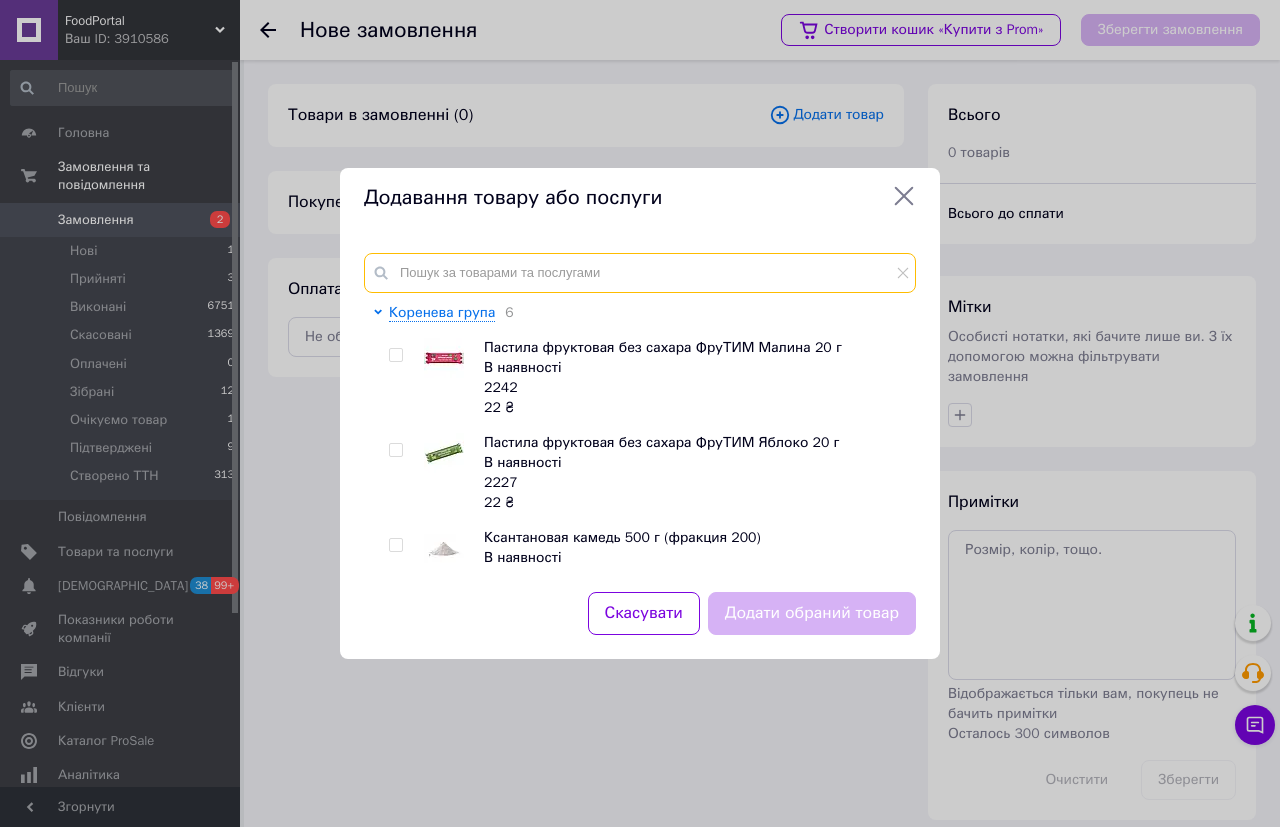 click at bounding box center [640, 273] 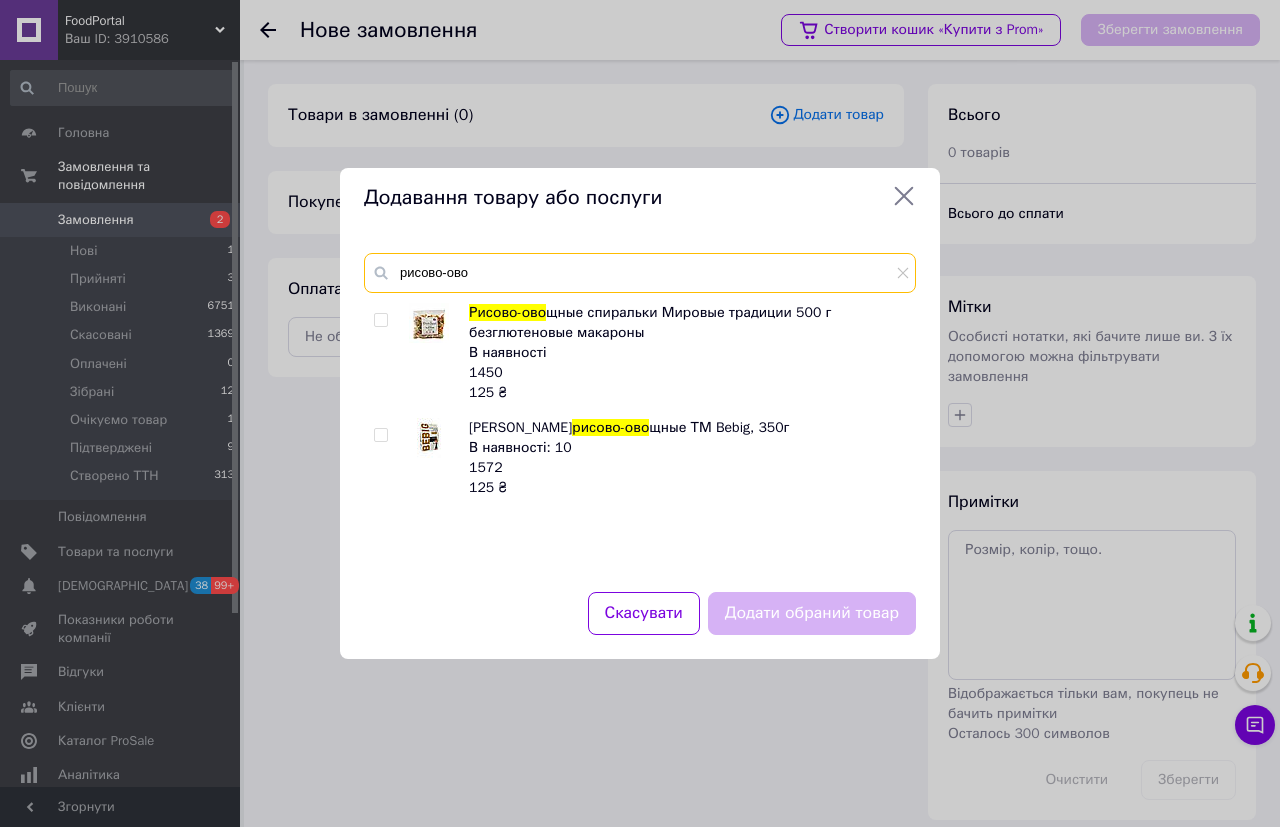 drag, startPoint x: 488, startPoint y: 276, endPoint x: 372, endPoint y: 267, distance: 116.34862 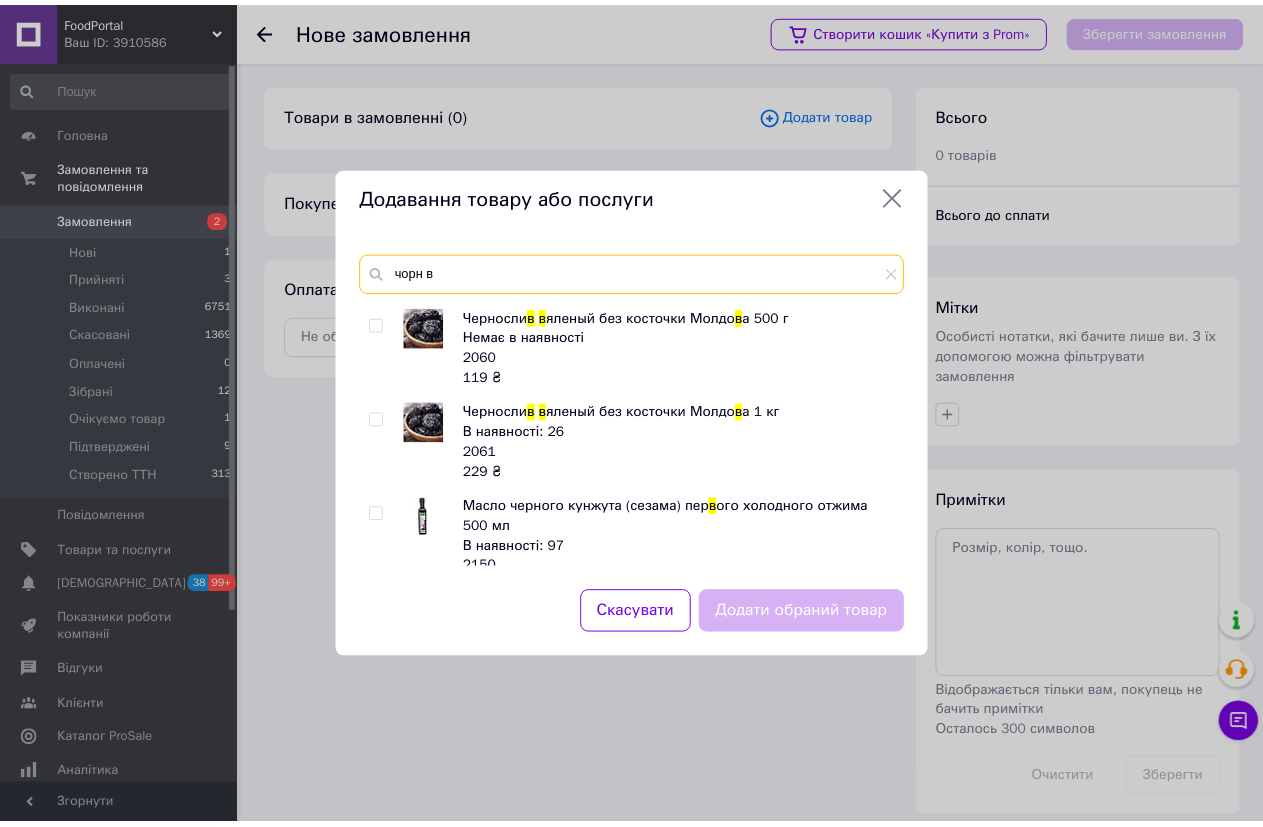scroll, scrollTop: 0, scrollLeft: 0, axis: both 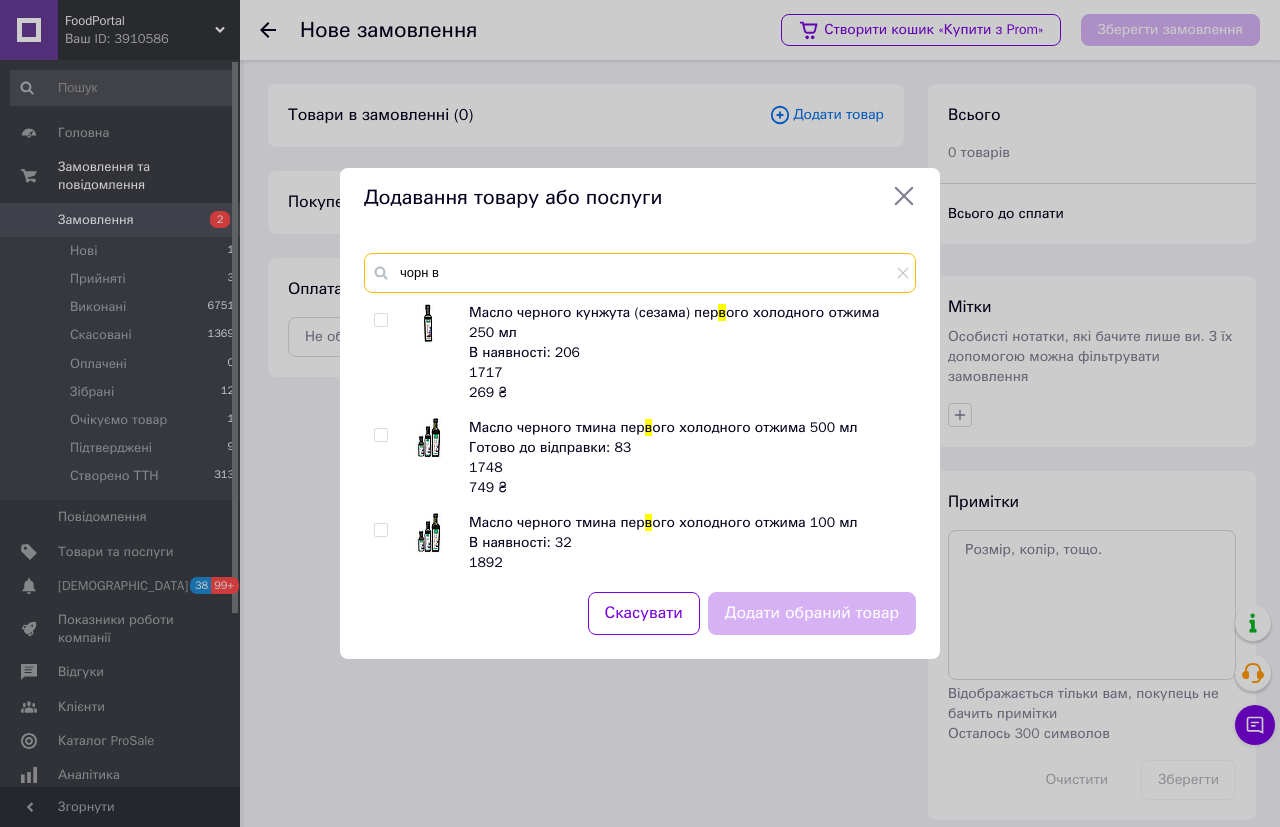 click on "чорн в" at bounding box center [640, 273] 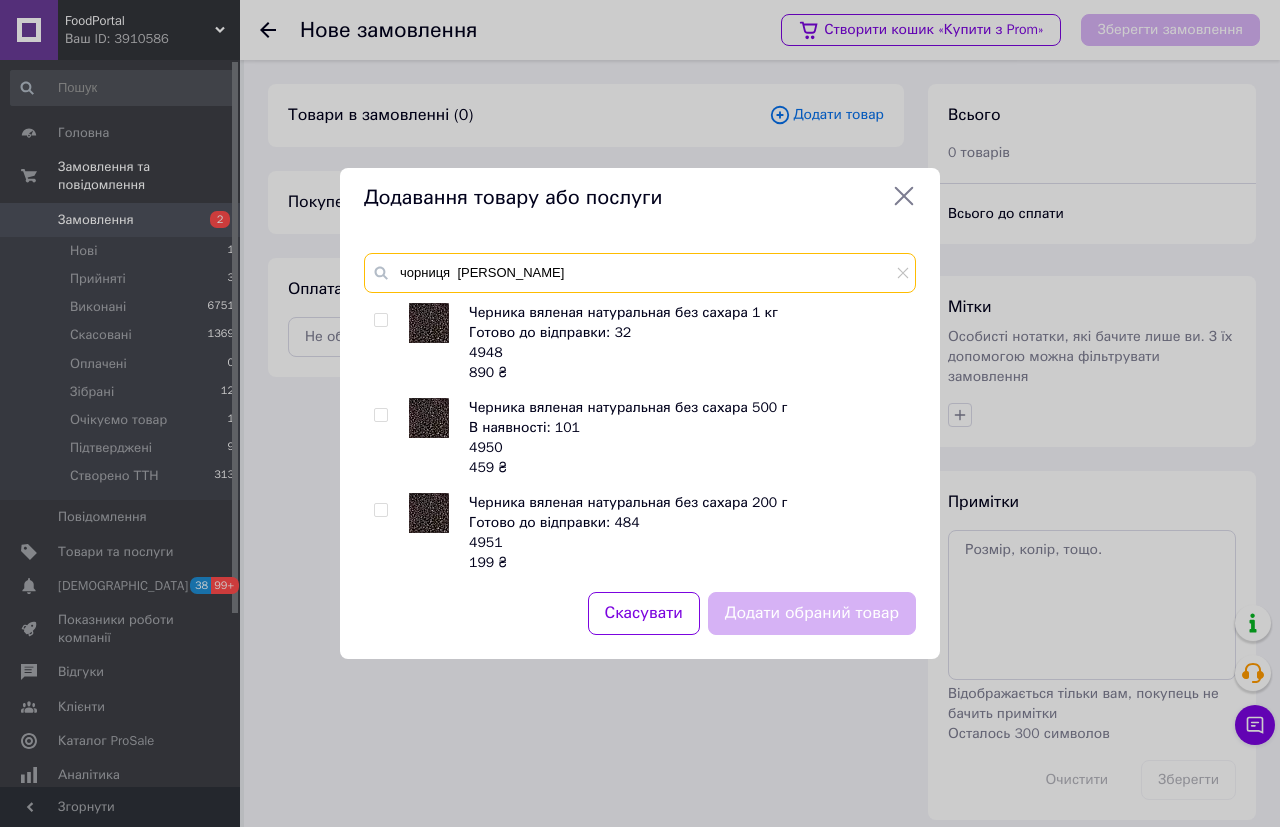drag, startPoint x: 480, startPoint y: 276, endPoint x: 377, endPoint y: 276, distance: 103 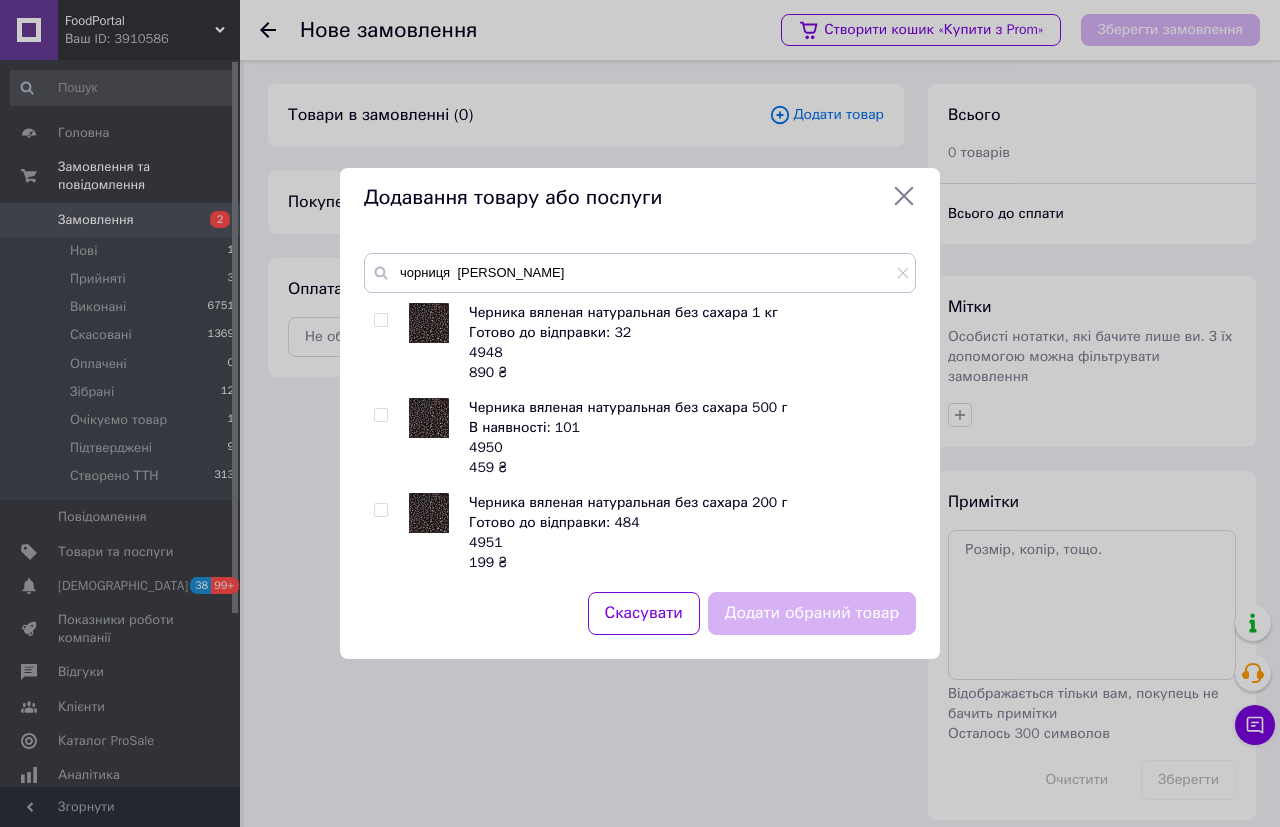 click on "Додавання товару або послуги чорниця  в [GEOGRAPHIC_DATA] вяленая натуральная без сахара 1 кг Готово до відправки: 32 4948 890   ₴ Черника вяленая натуральная без сахара 500 г В наявності: 101 4950 459   ₴ Черника вяленая натуральная без сахара 200 г Готово до відправки: 484 4951 199   ₴ Чай фруктовый Tealand Balckberry-Blueberry, ежевика, черника, в пирамидках, 40 г В наявності: 8 4969 64   ₴ Скасувати Додати обраний товар" at bounding box center (640, 413) 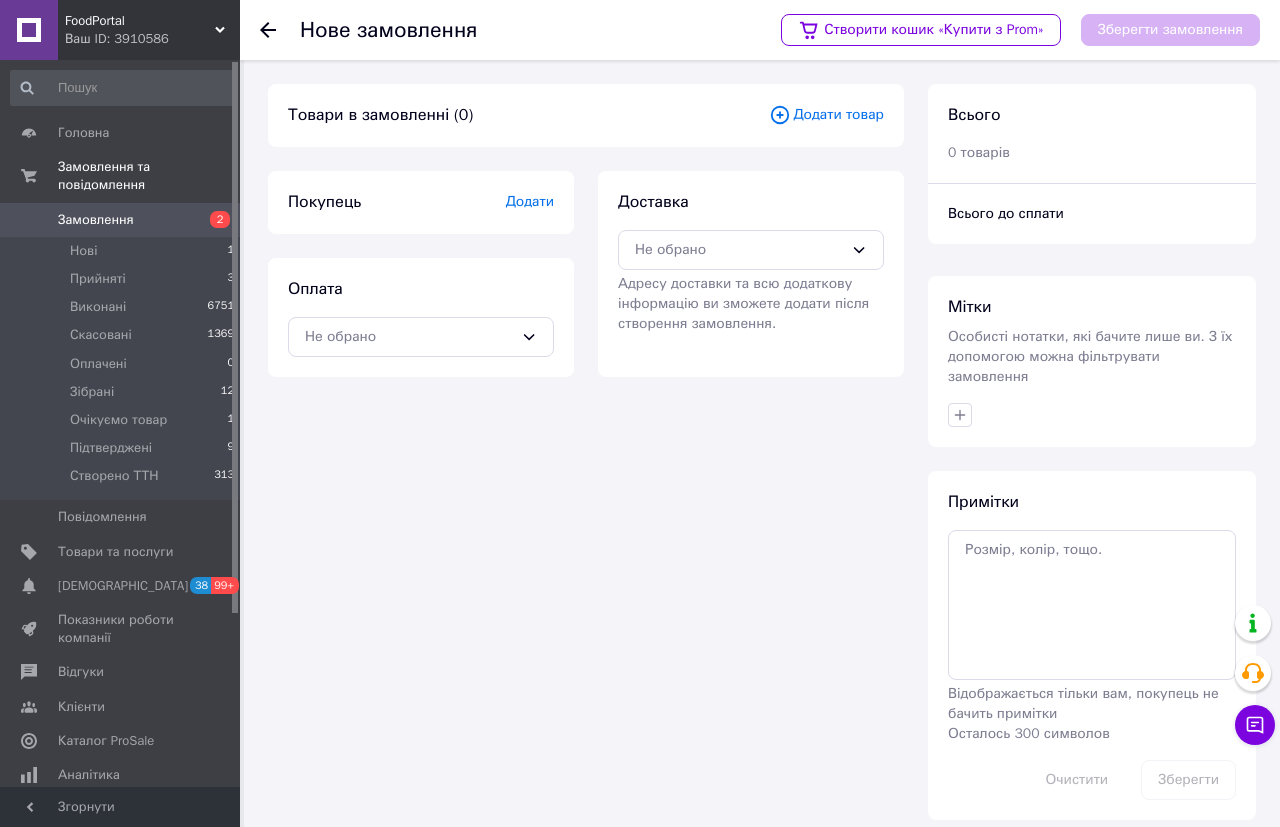 click on "Товари та послуги" at bounding box center (115, 552) 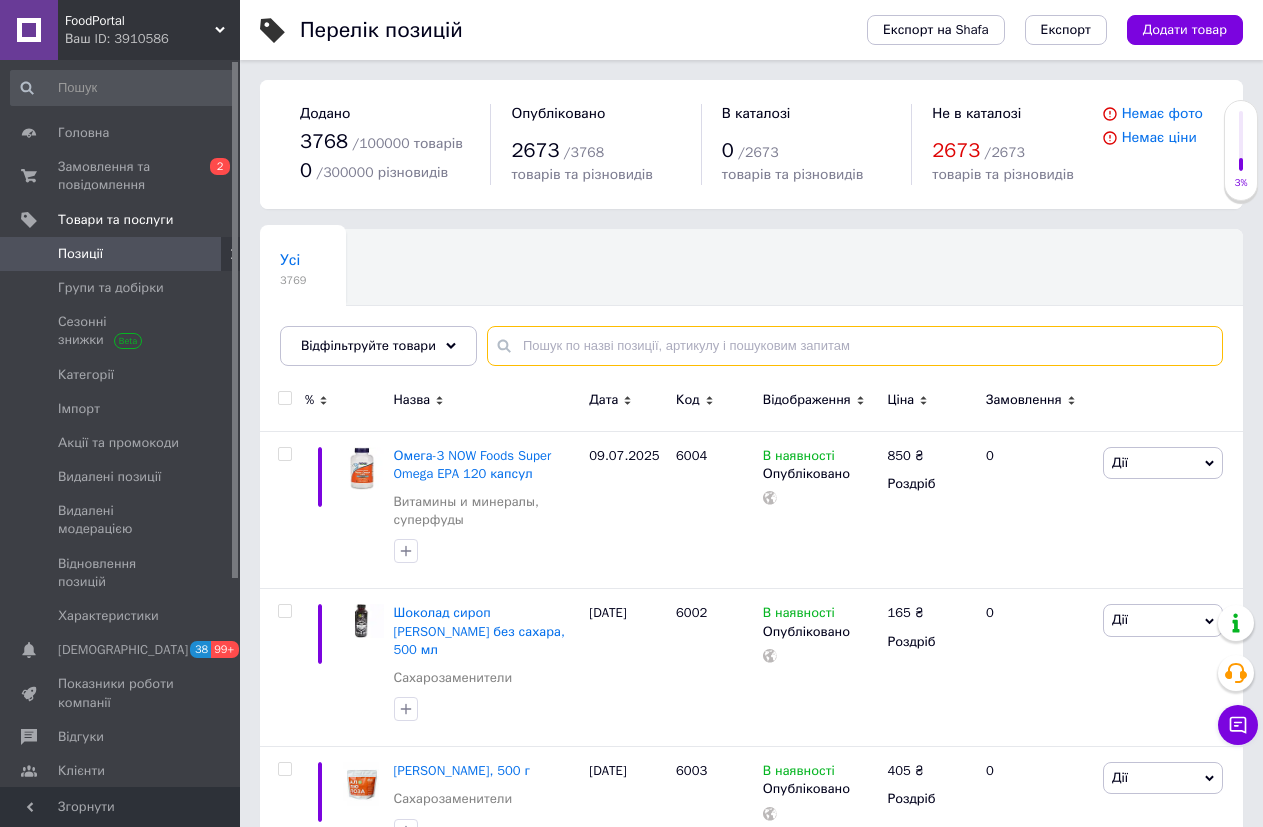 click at bounding box center (855, 346) 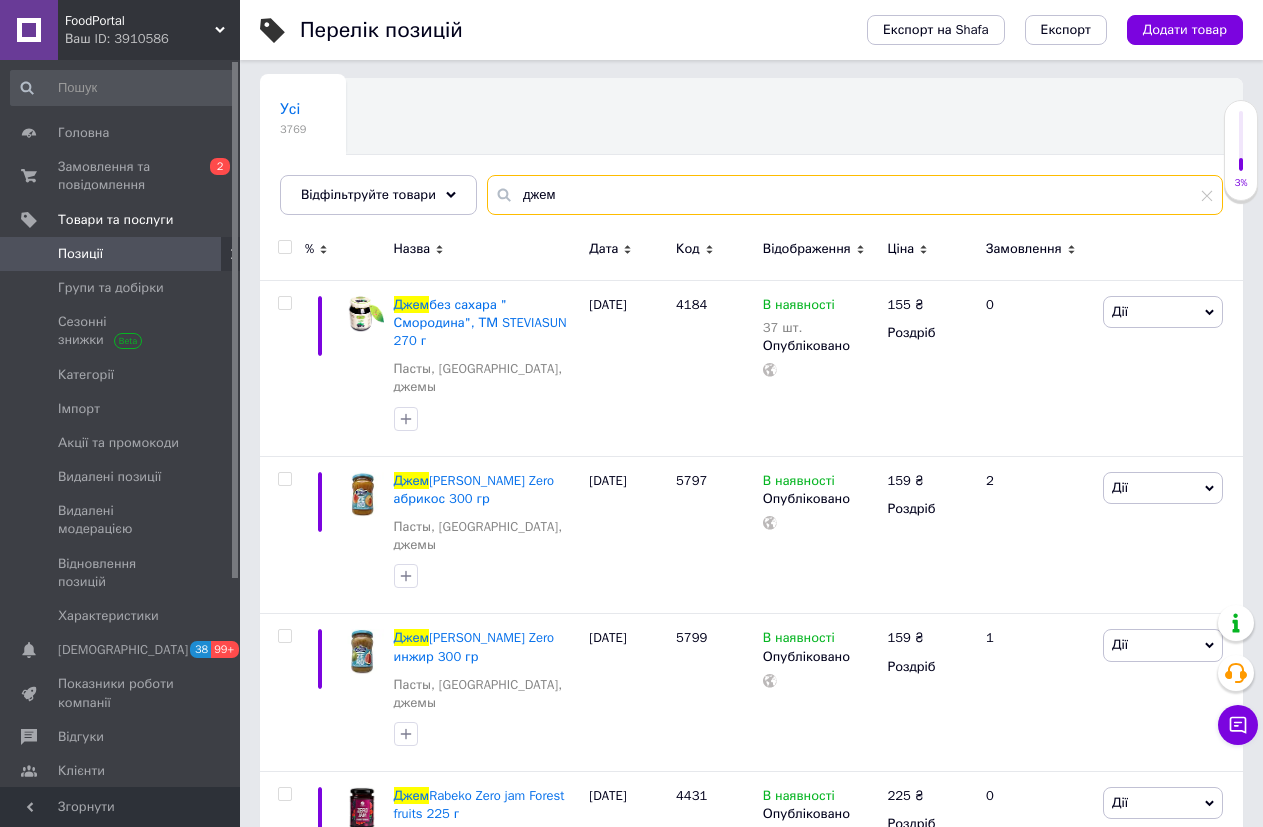 scroll, scrollTop: 400, scrollLeft: 0, axis: vertical 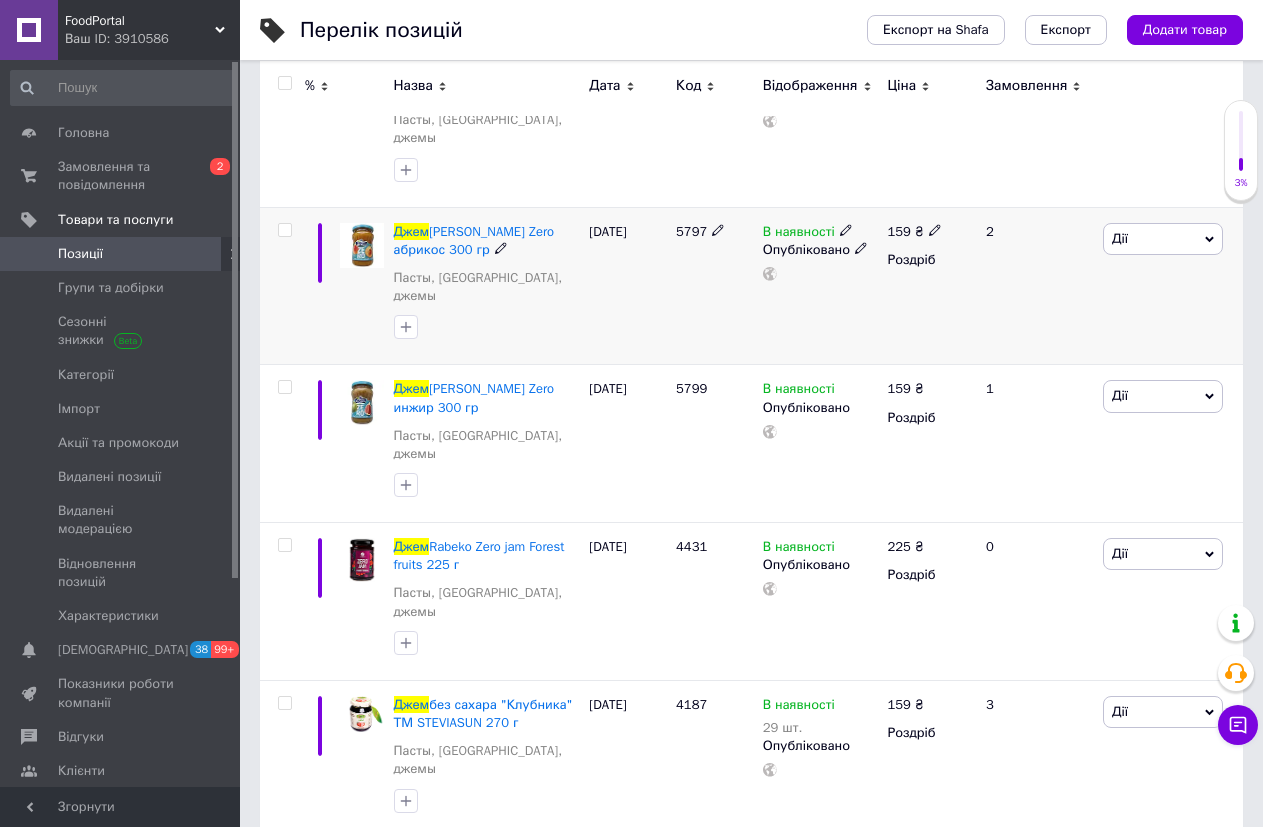 type on "джем" 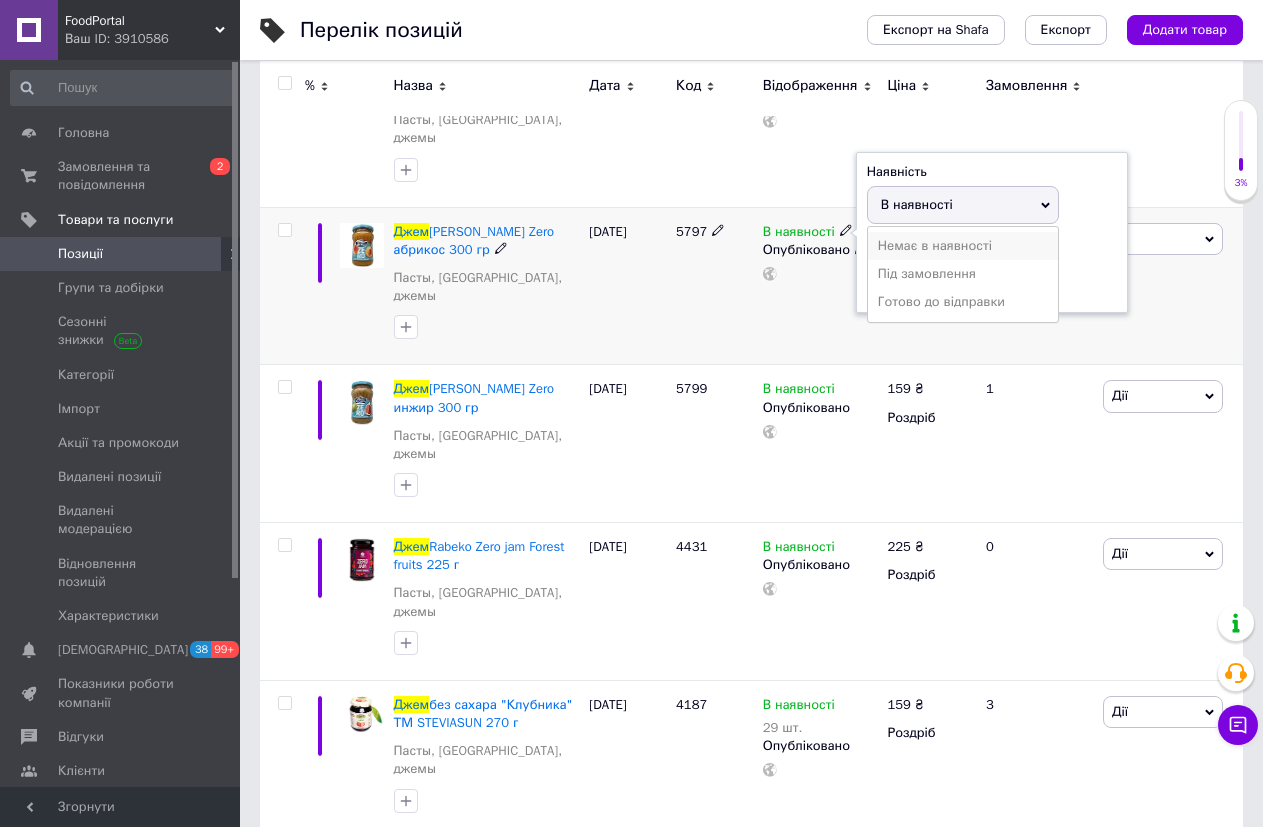click on "Немає в наявності" at bounding box center [963, 246] 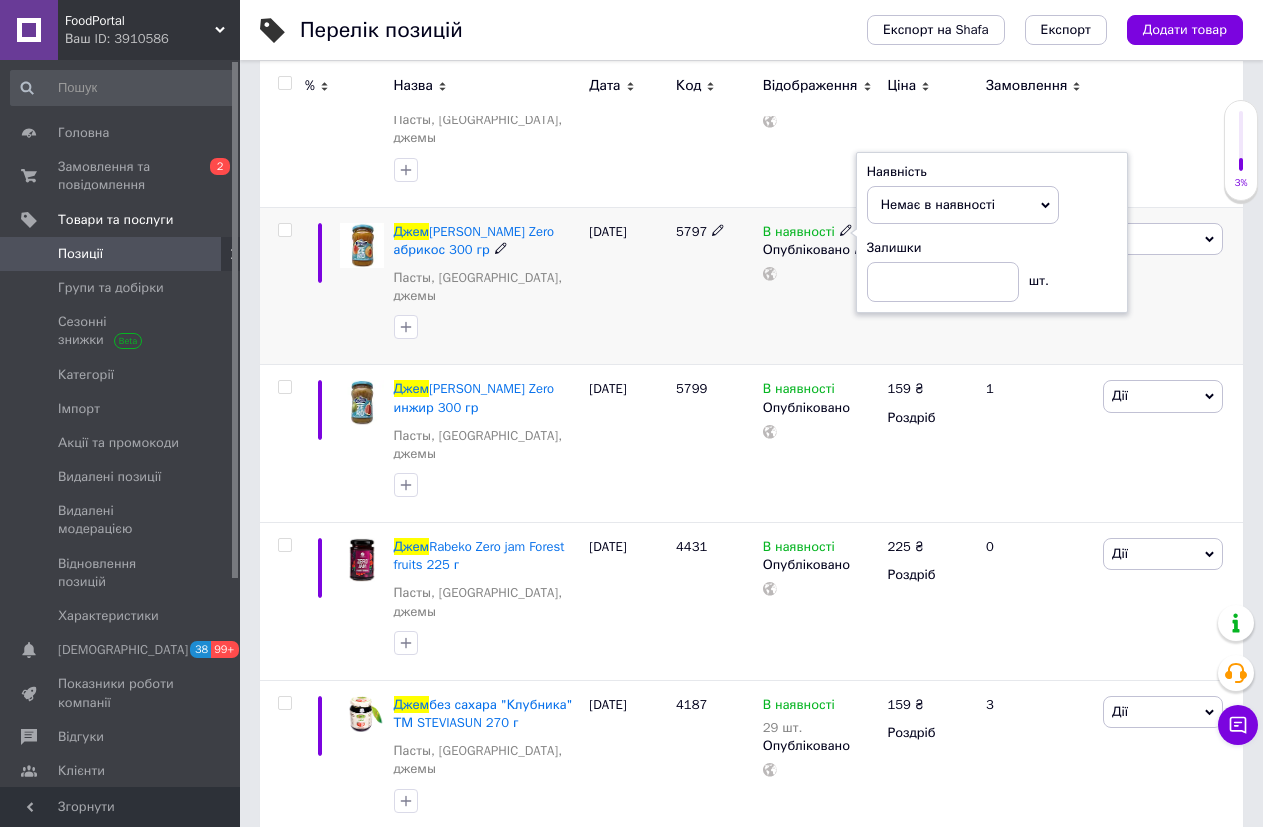 click on "[DATE]" at bounding box center (627, 286) 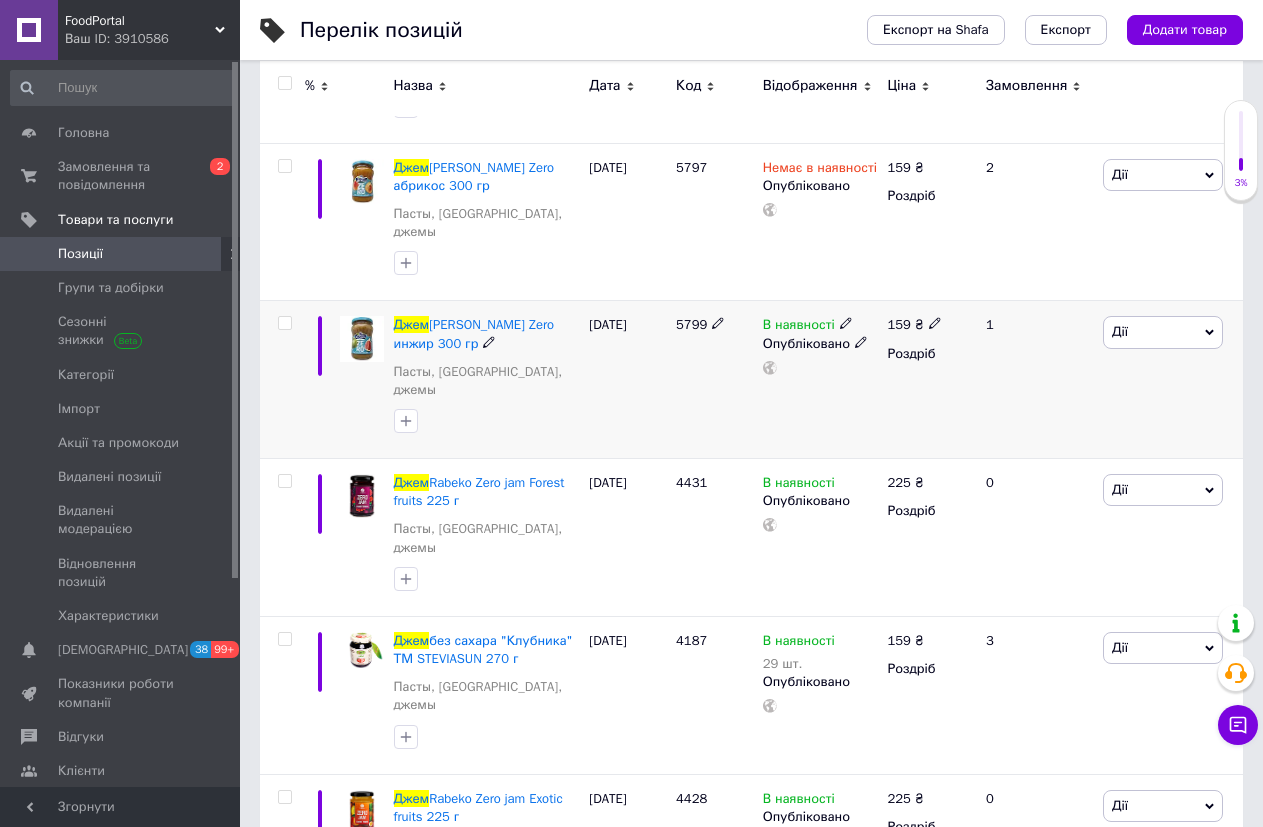 scroll, scrollTop: 500, scrollLeft: 0, axis: vertical 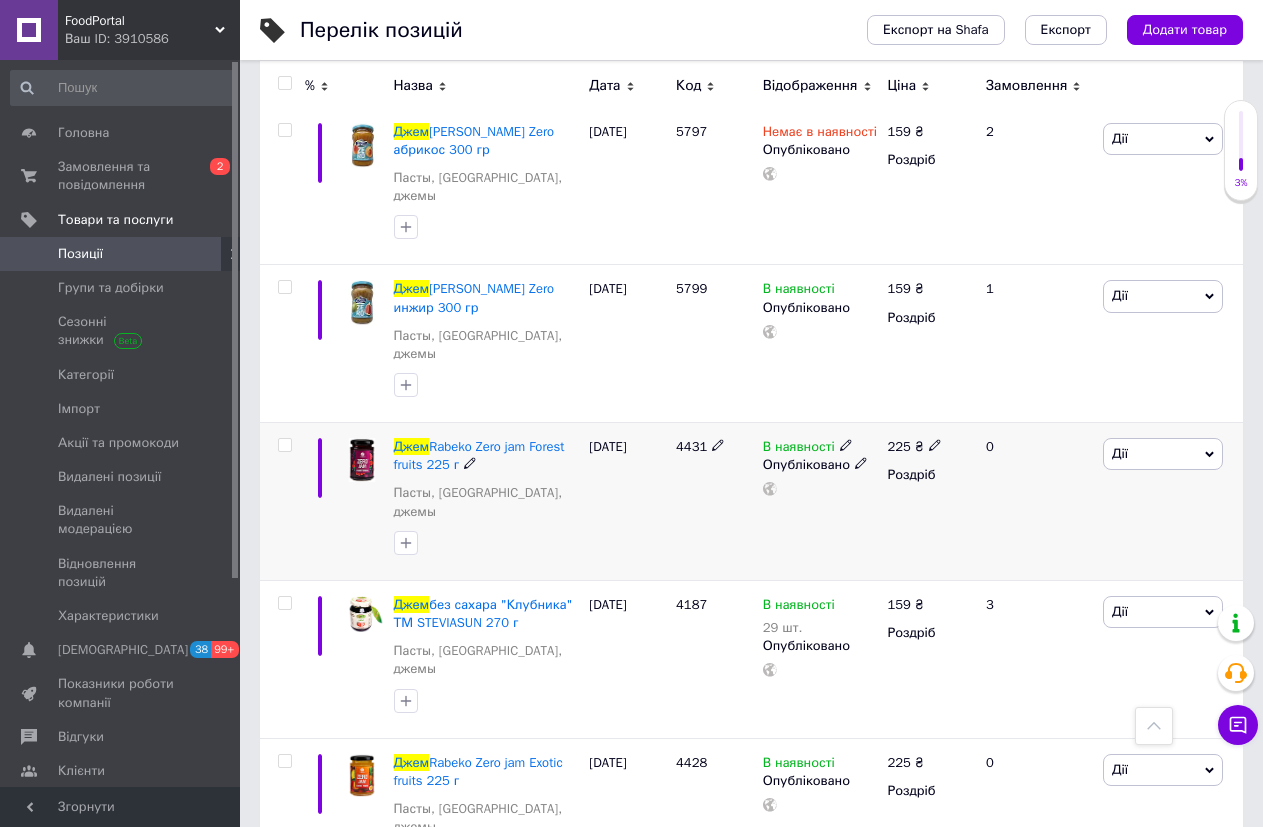 click 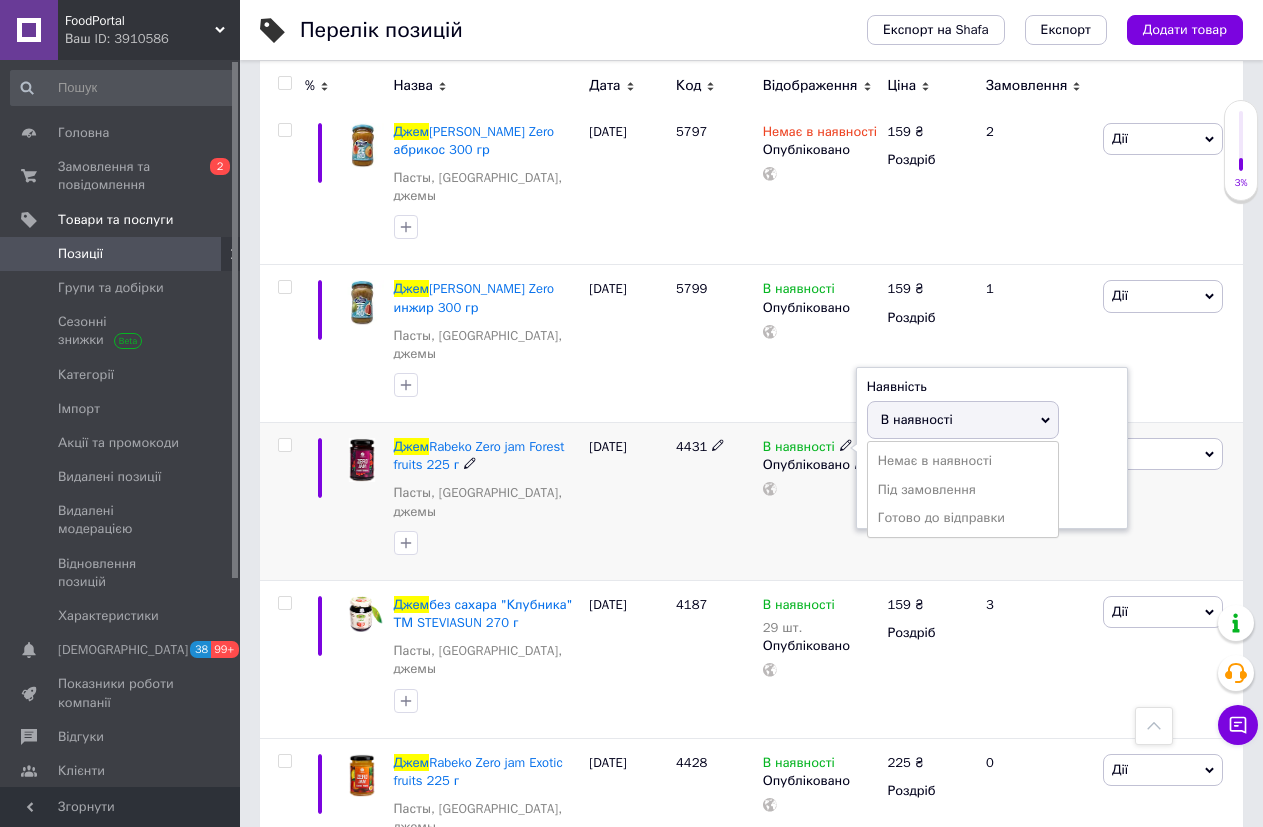 click on "Немає в наявності" at bounding box center (963, 461) 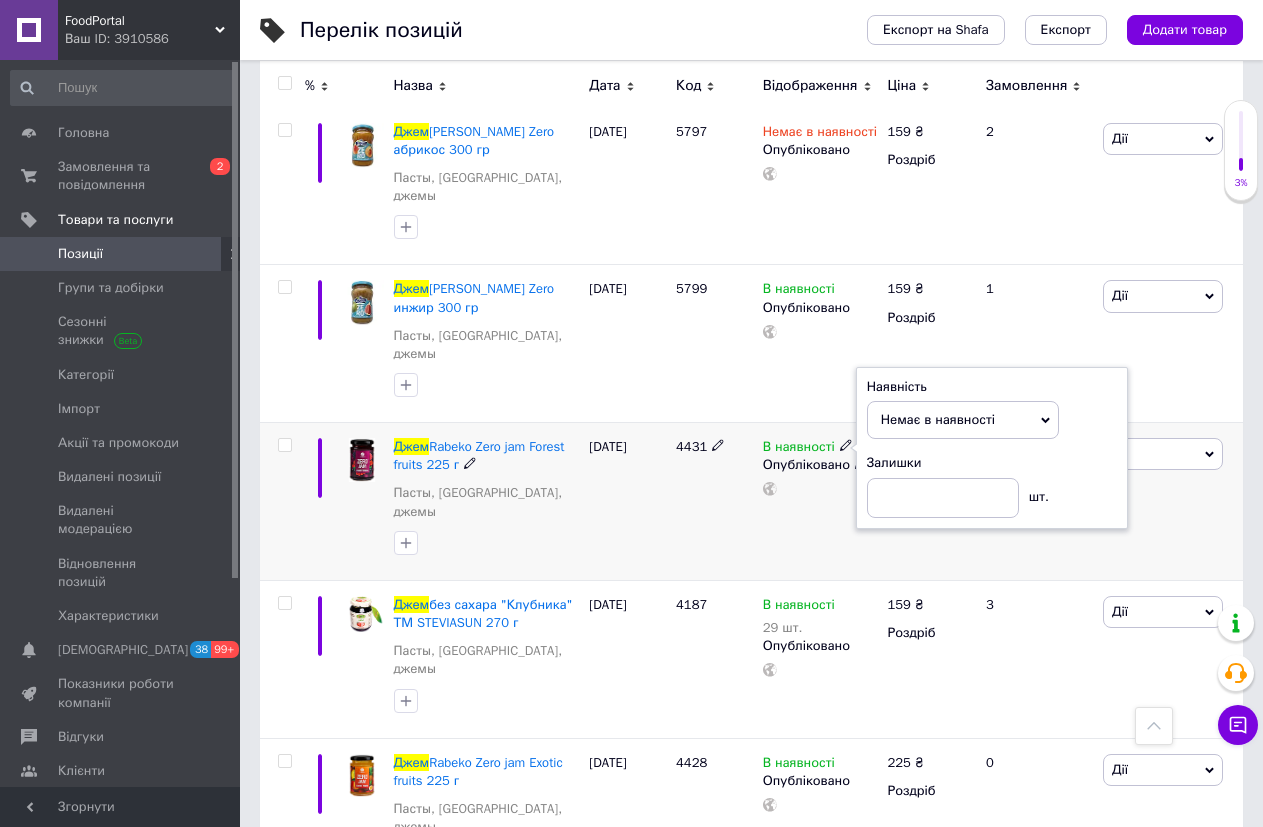click on "[DATE]" at bounding box center (627, 502) 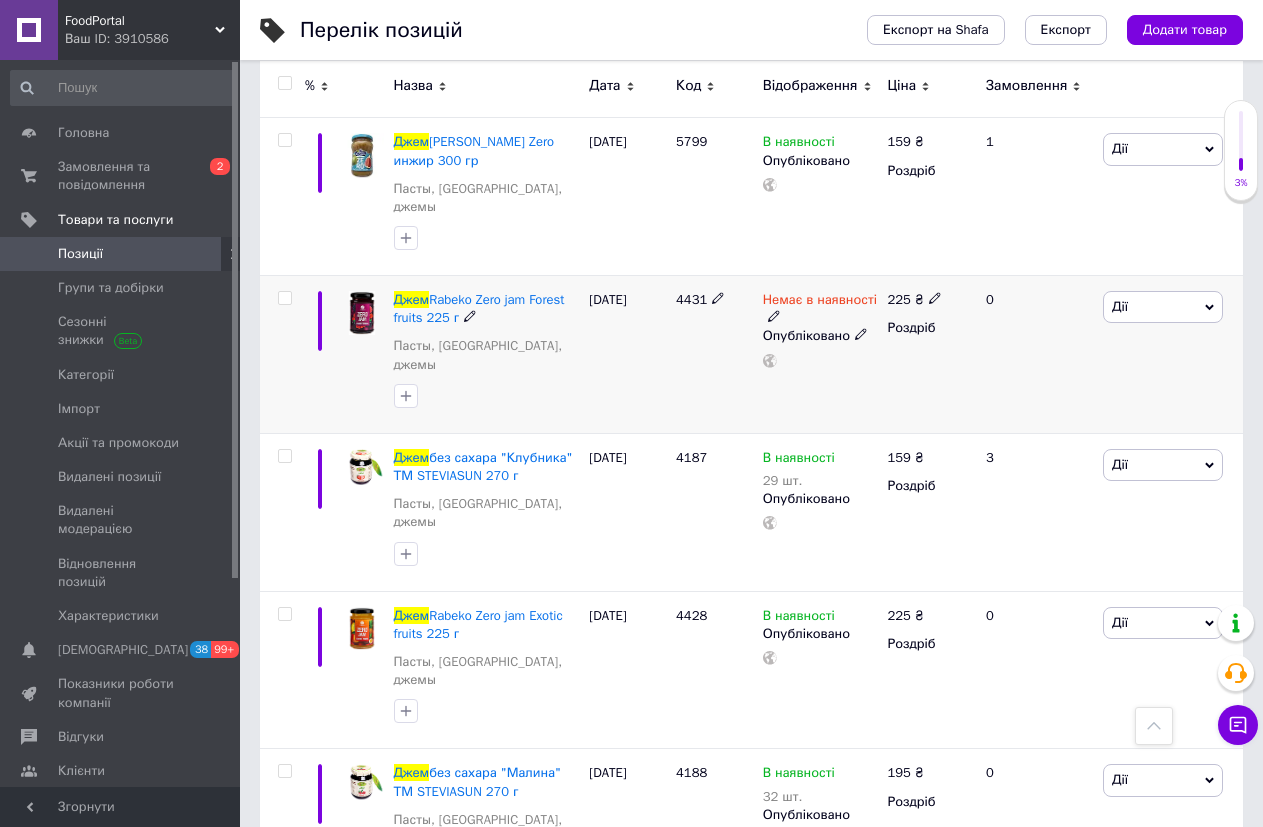 scroll, scrollTop: 700, scrollLeft: 0, axis: vertical 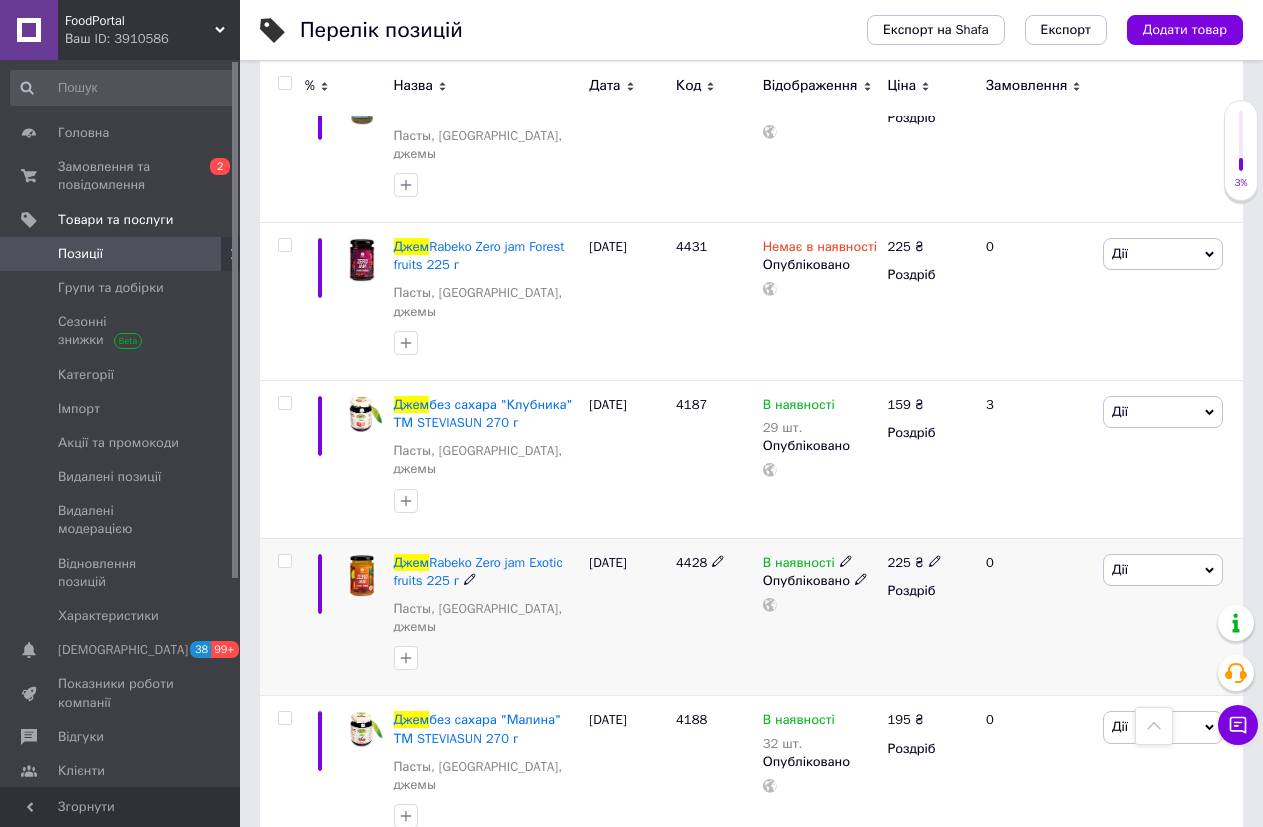 click 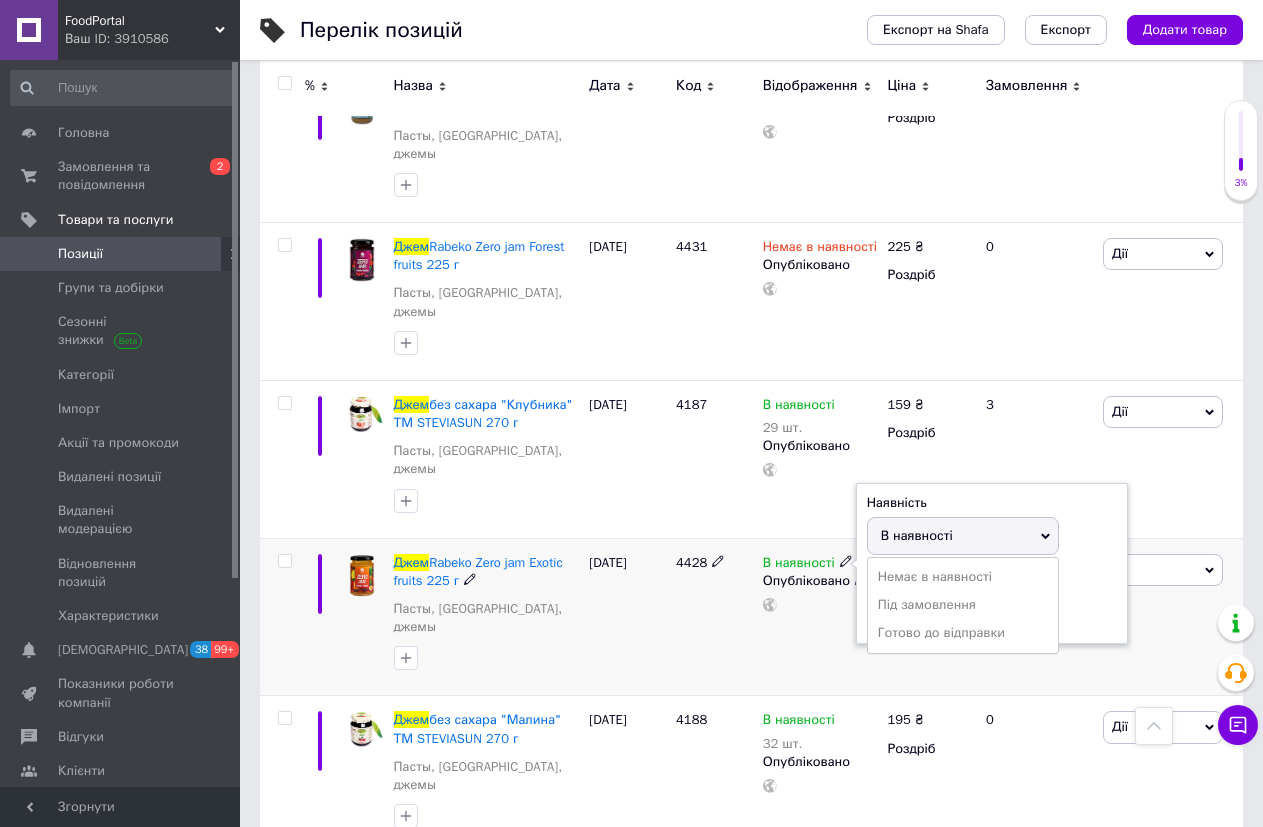 click on "Залишки" at bounding box center [992, 579] 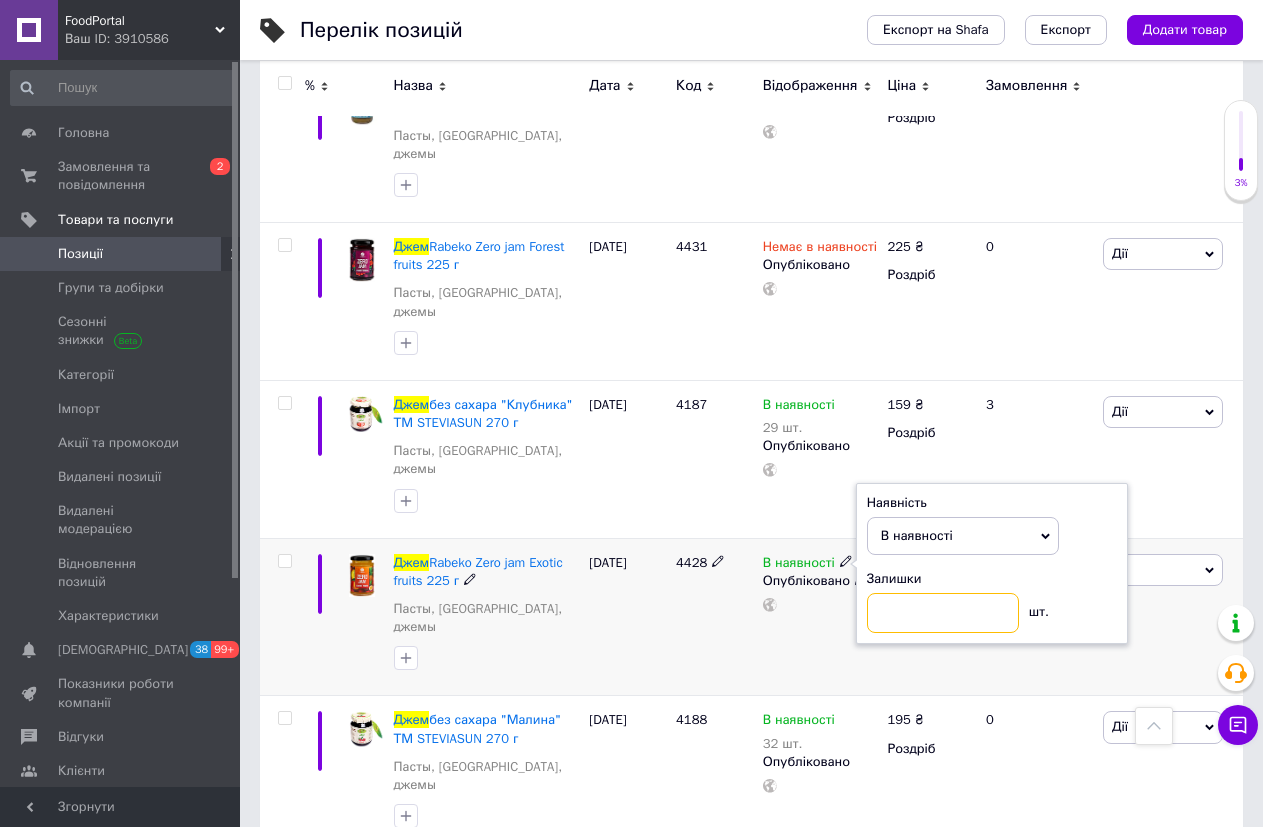 click at bounding box center [943, 613] 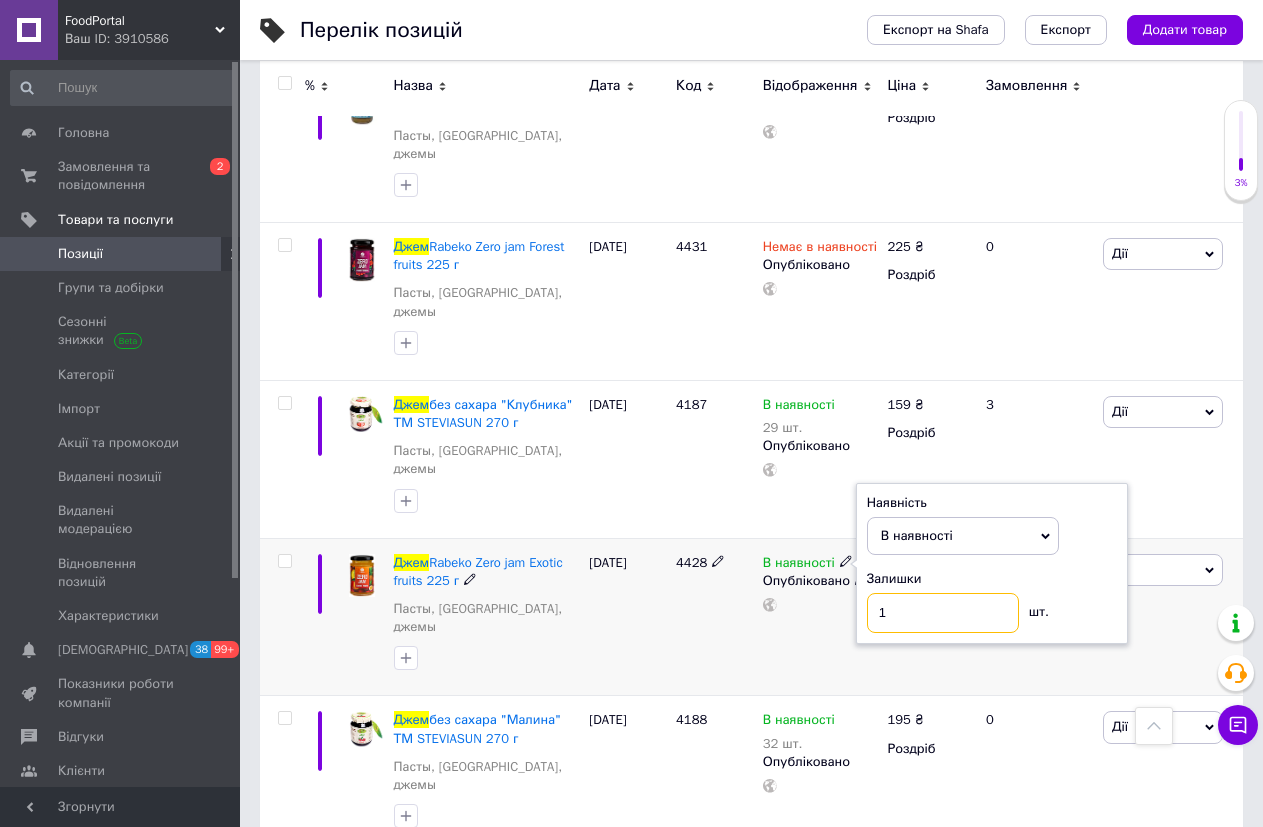 type on "1" 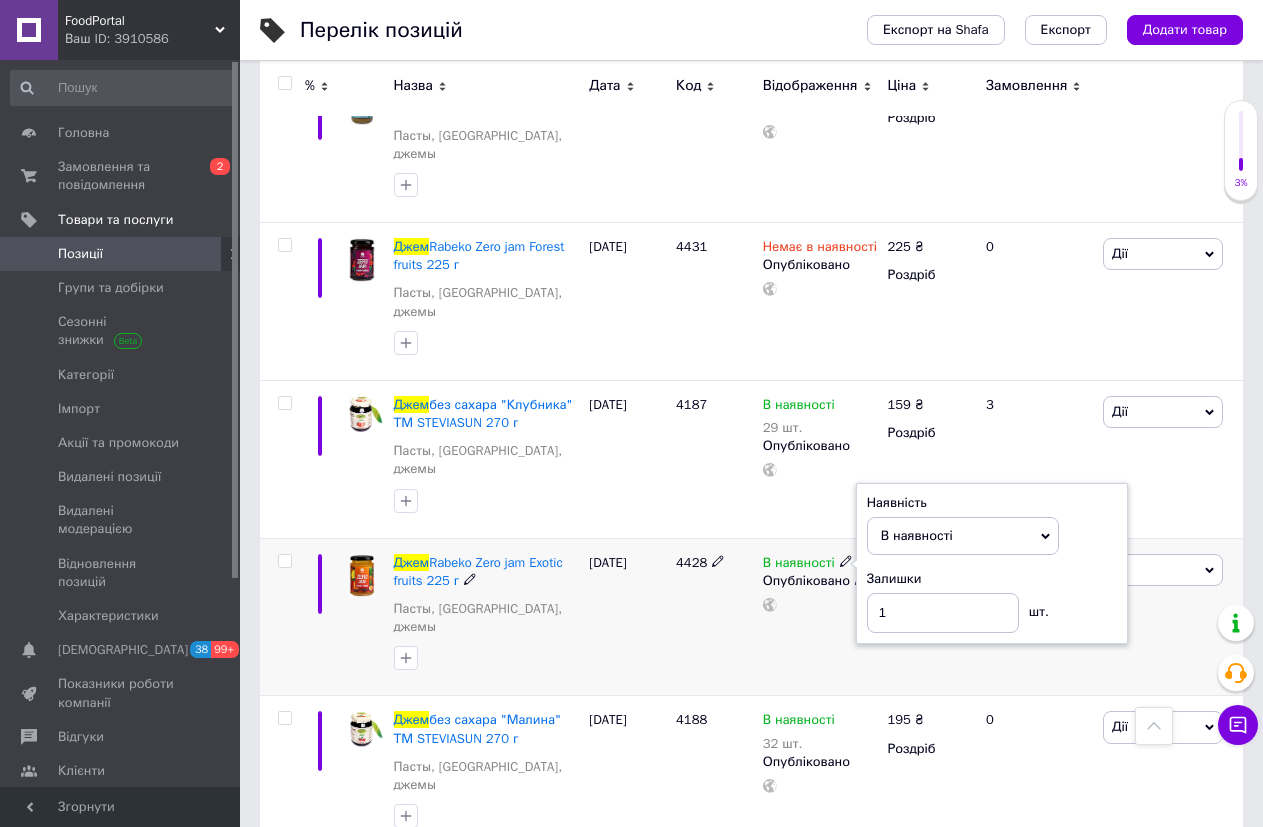 click on "4428" at bounding box center [714, 617] 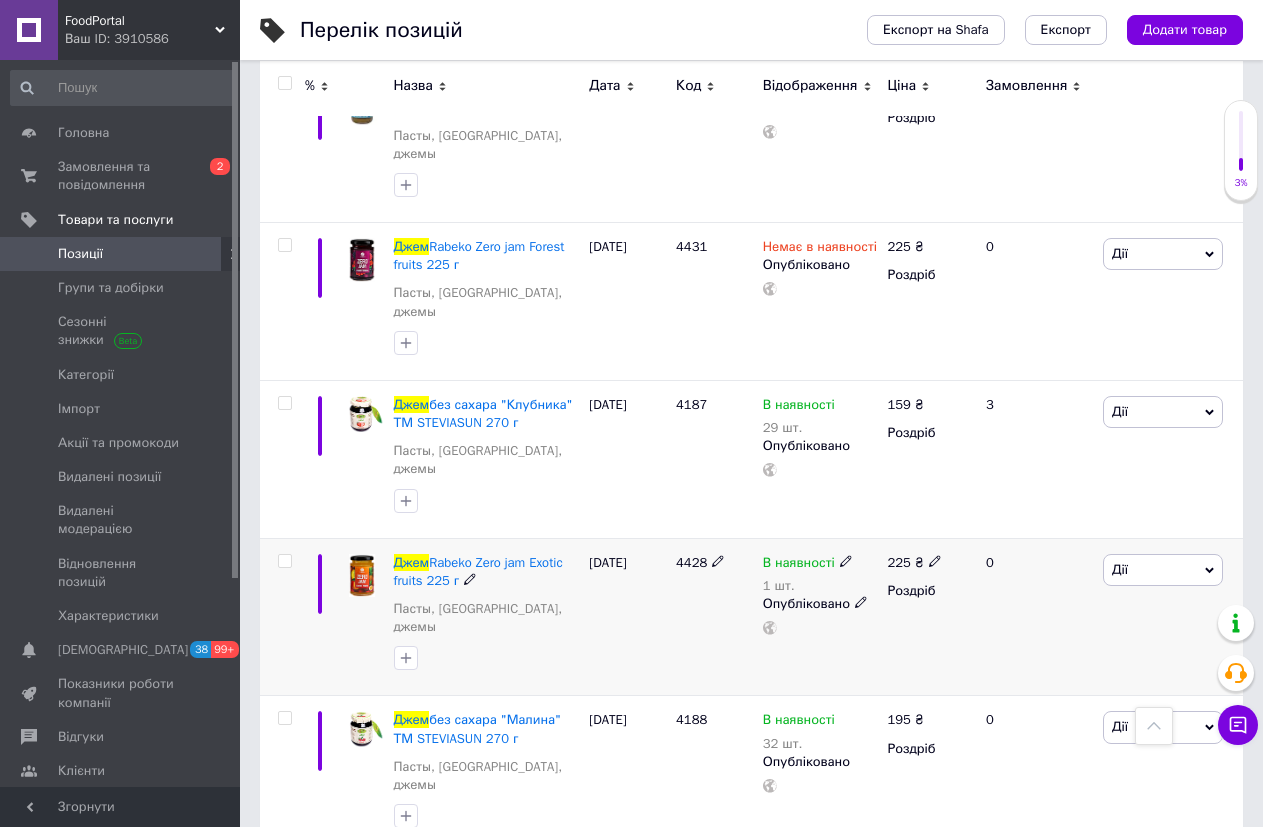 scroll, scrollTop: 900, scrollLeft: 0, axis: vertical 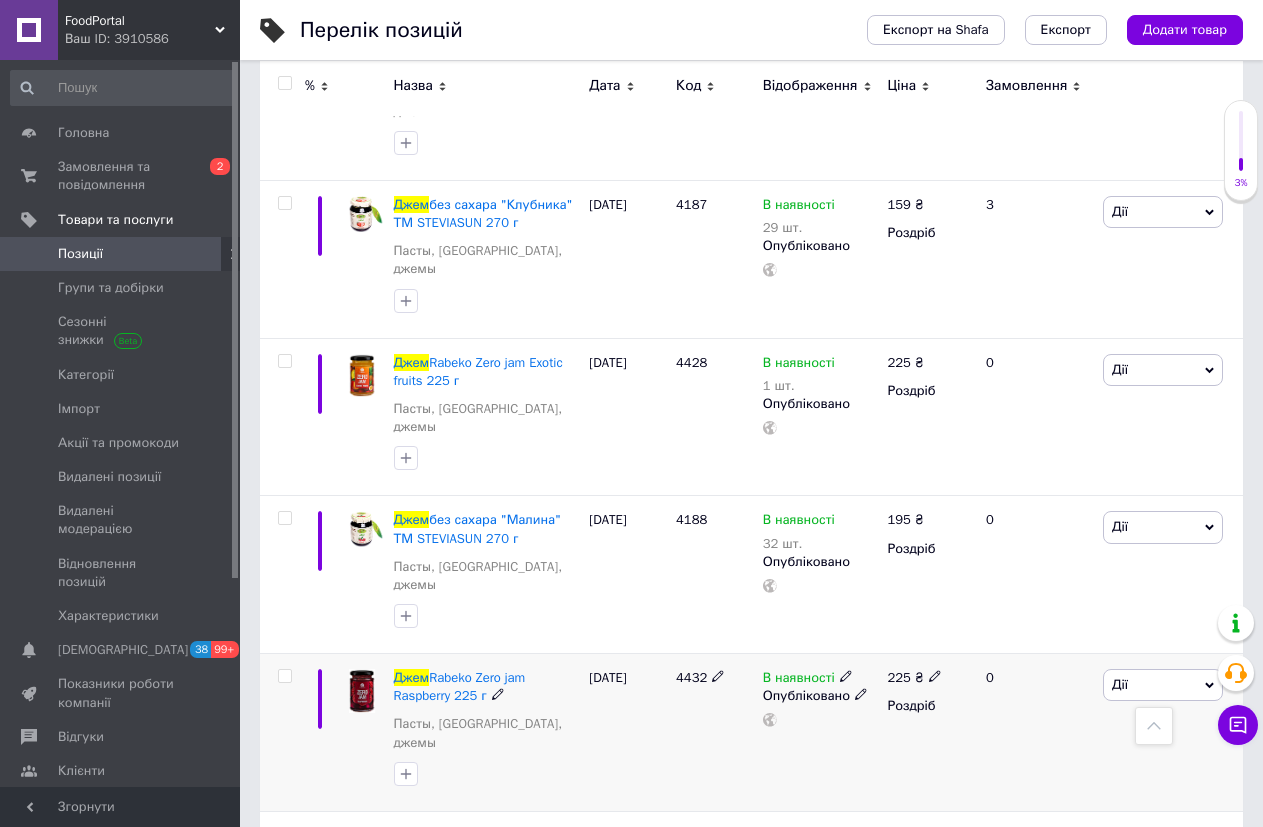 click 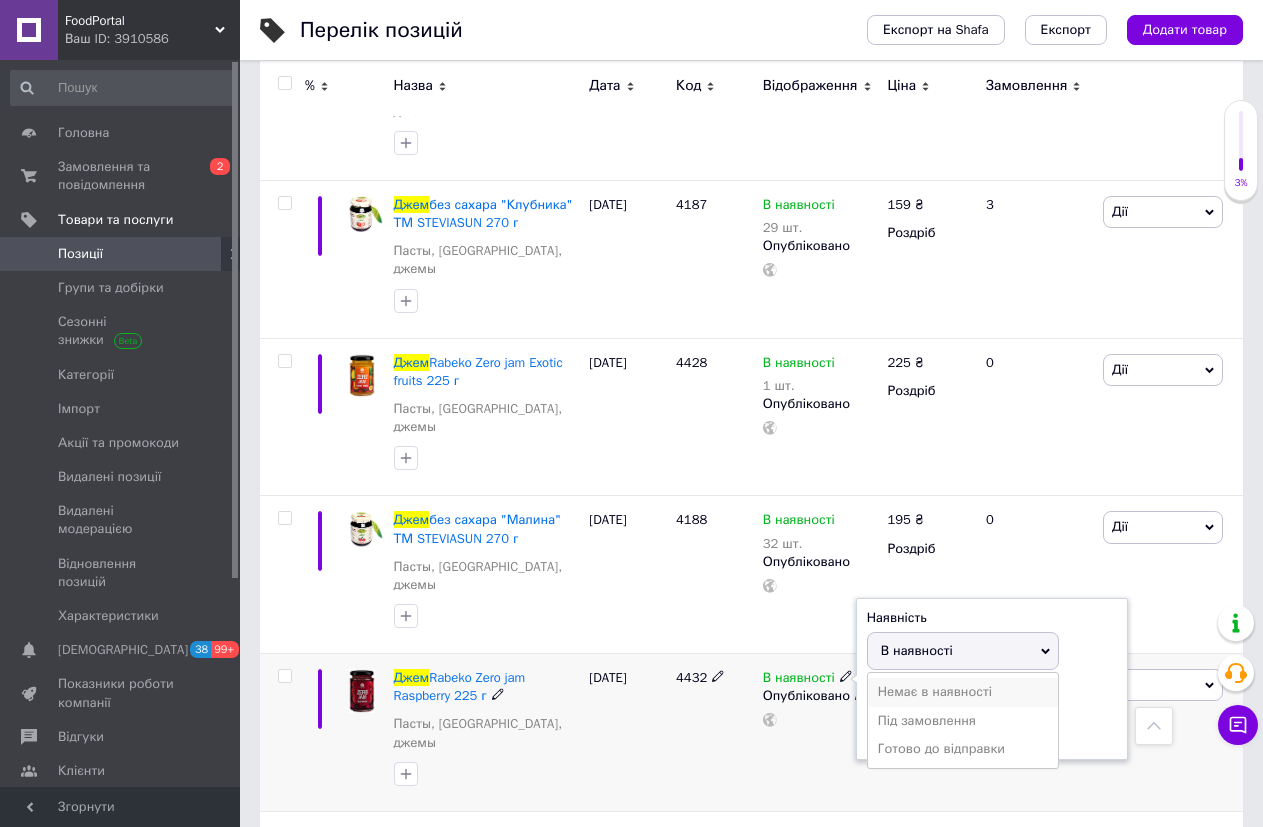 click on "Немає в наявності" at bounding box center [963, 692] 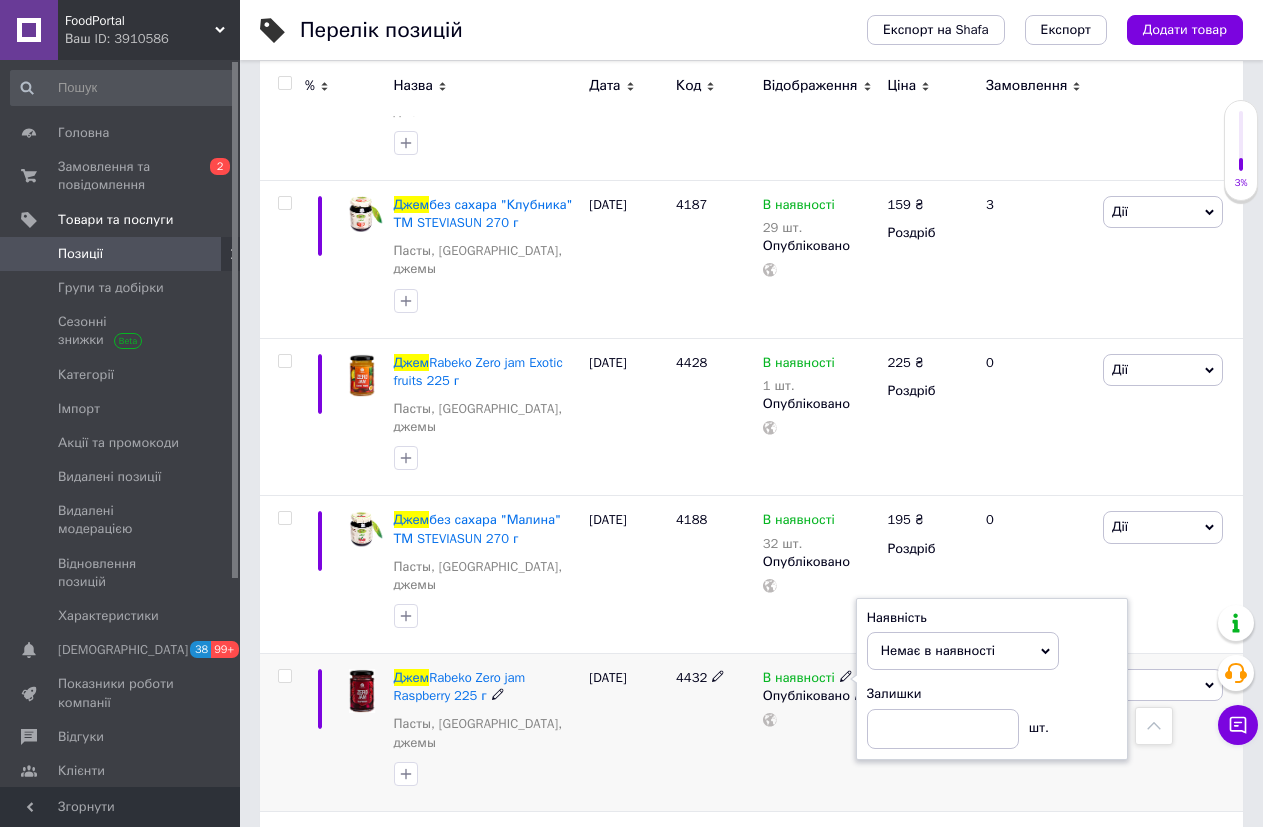 click on "4432" at bounding box center [714, 733] 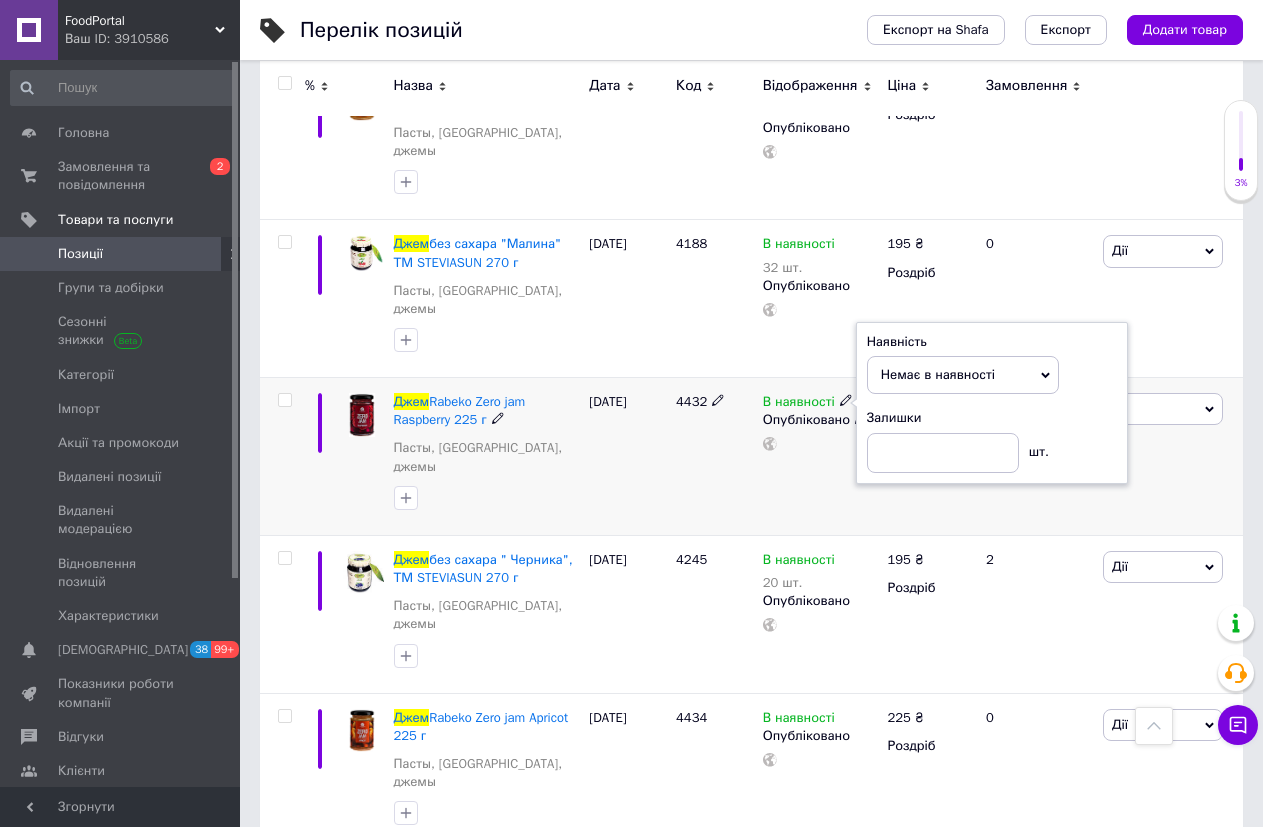 scroll, scrollTop: 1200, scrollLeft: 0, axis: vertical 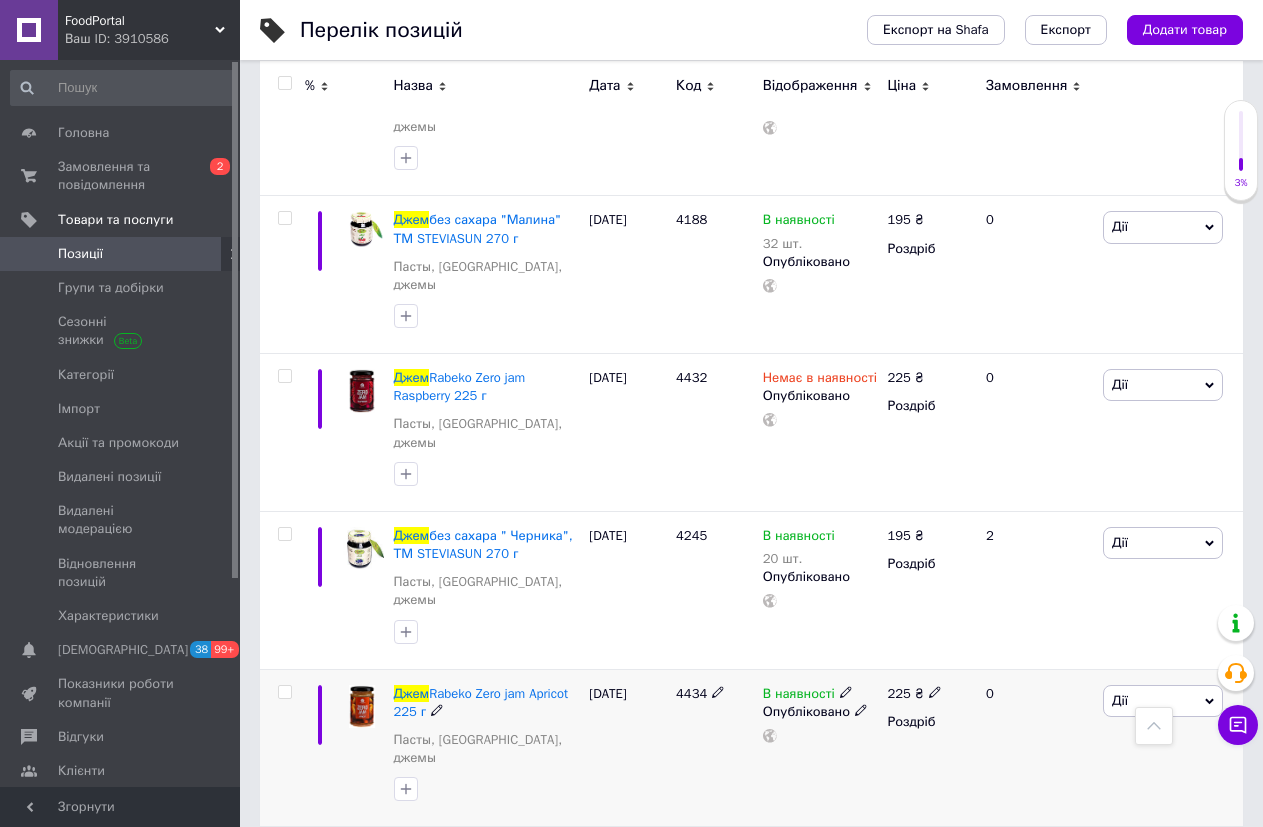 click 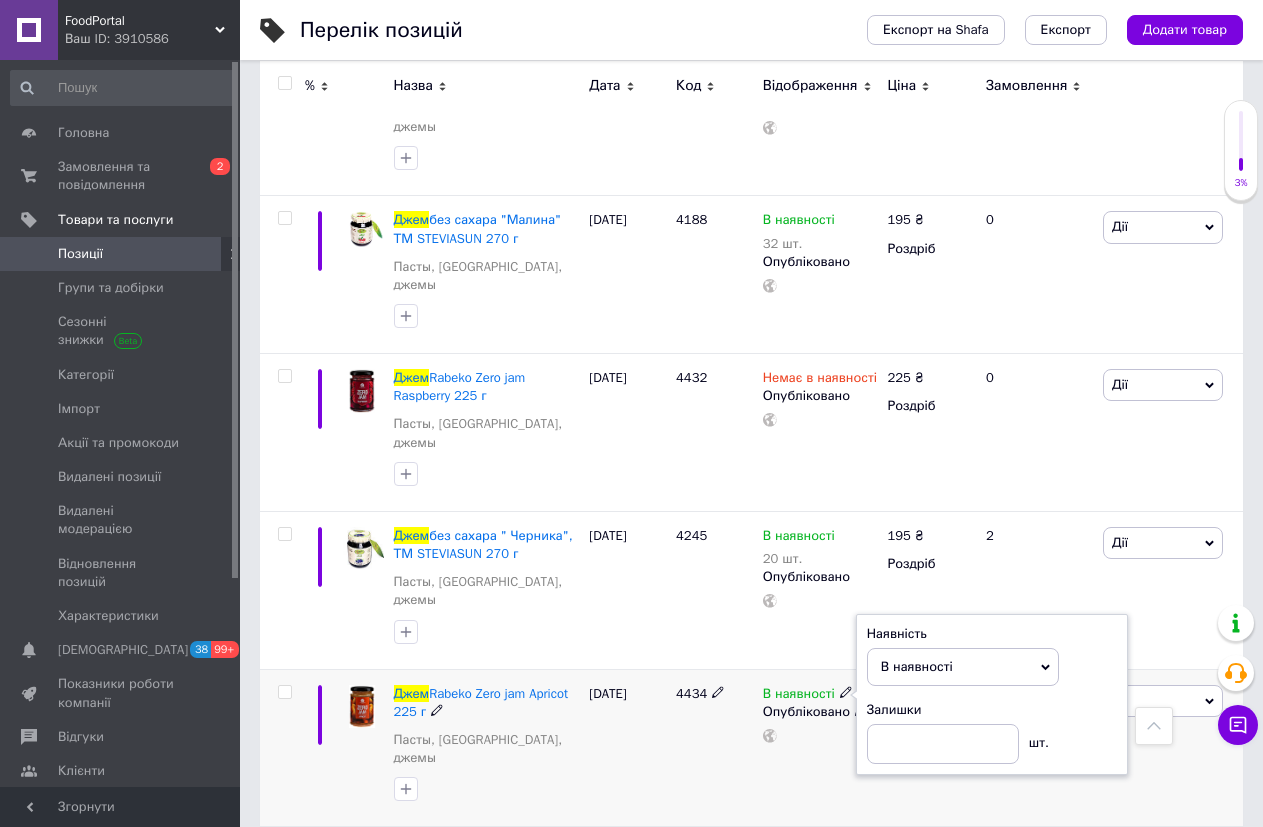 click on "Залишки шт." at bounding box center (992, 732) 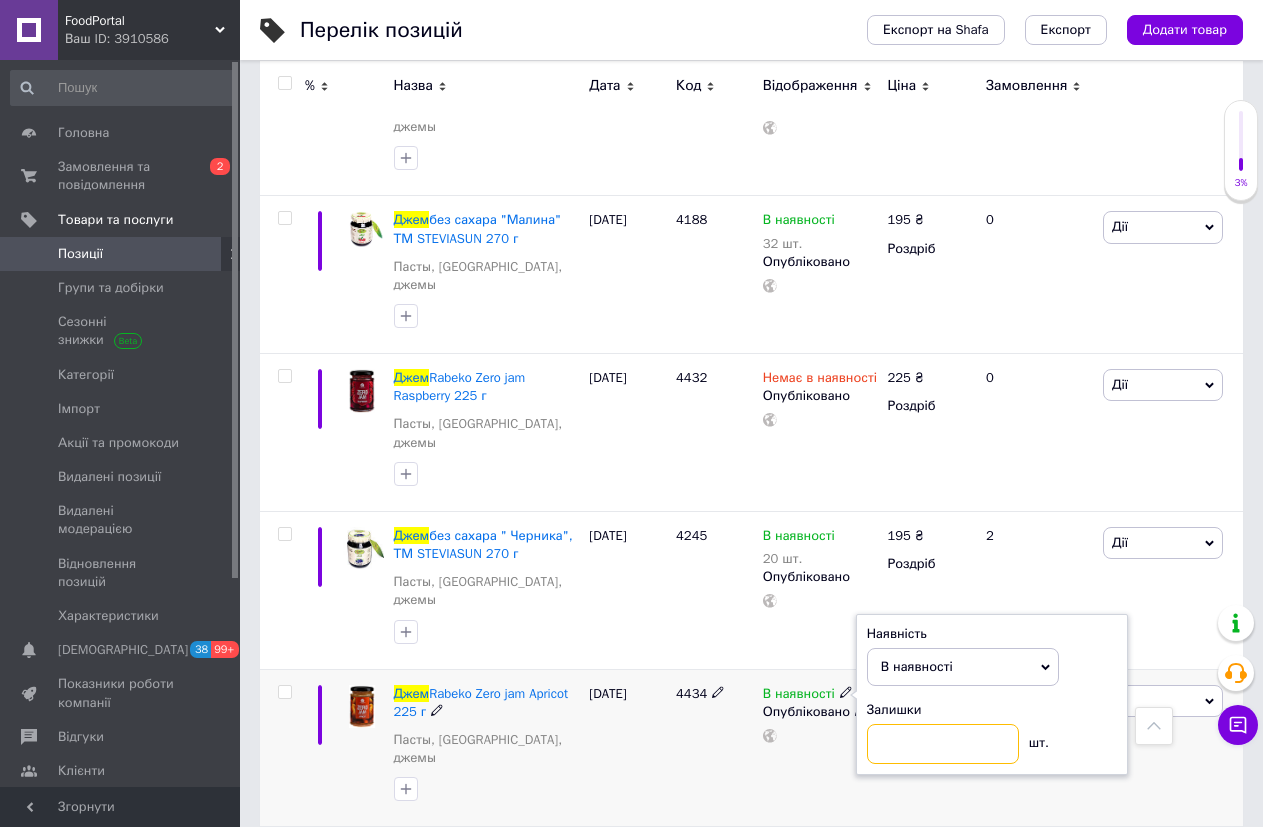 click at bounding box center (943, 744) 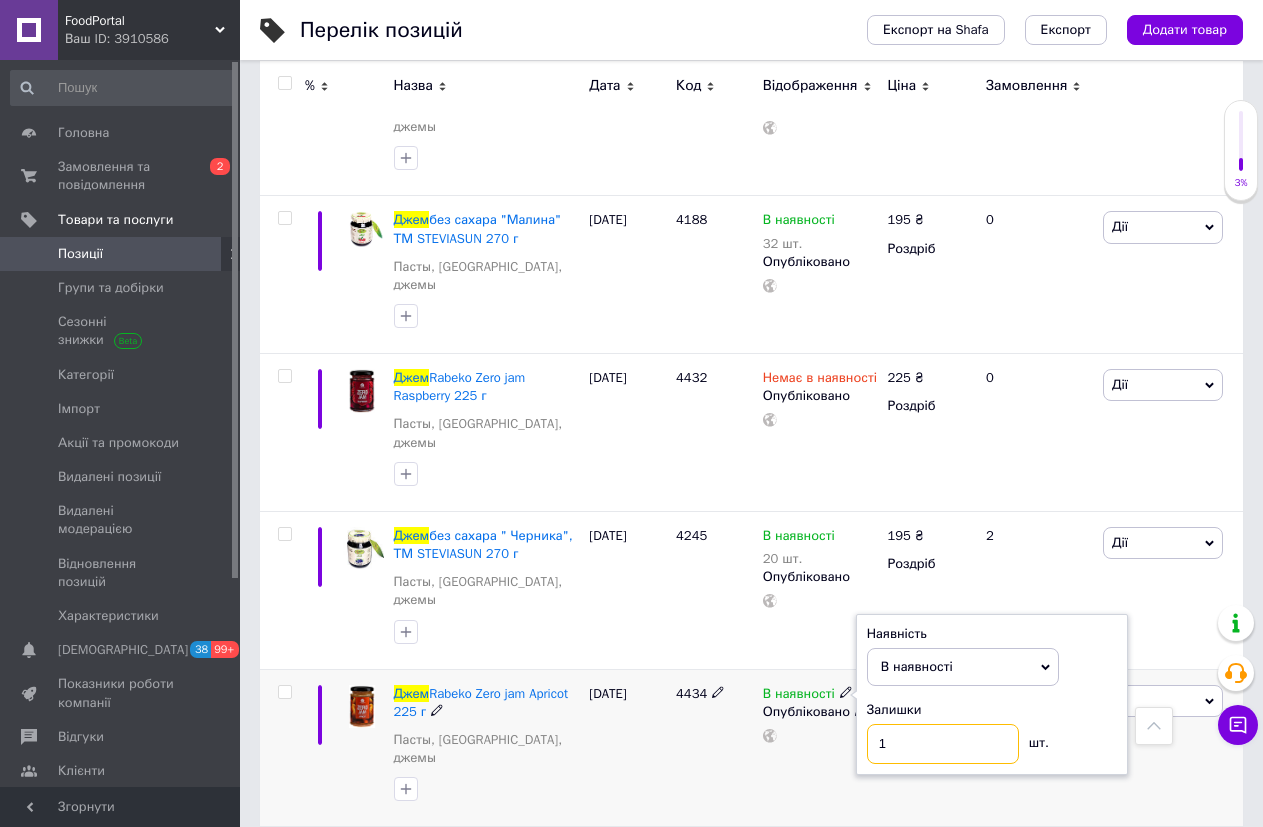 type on "1" 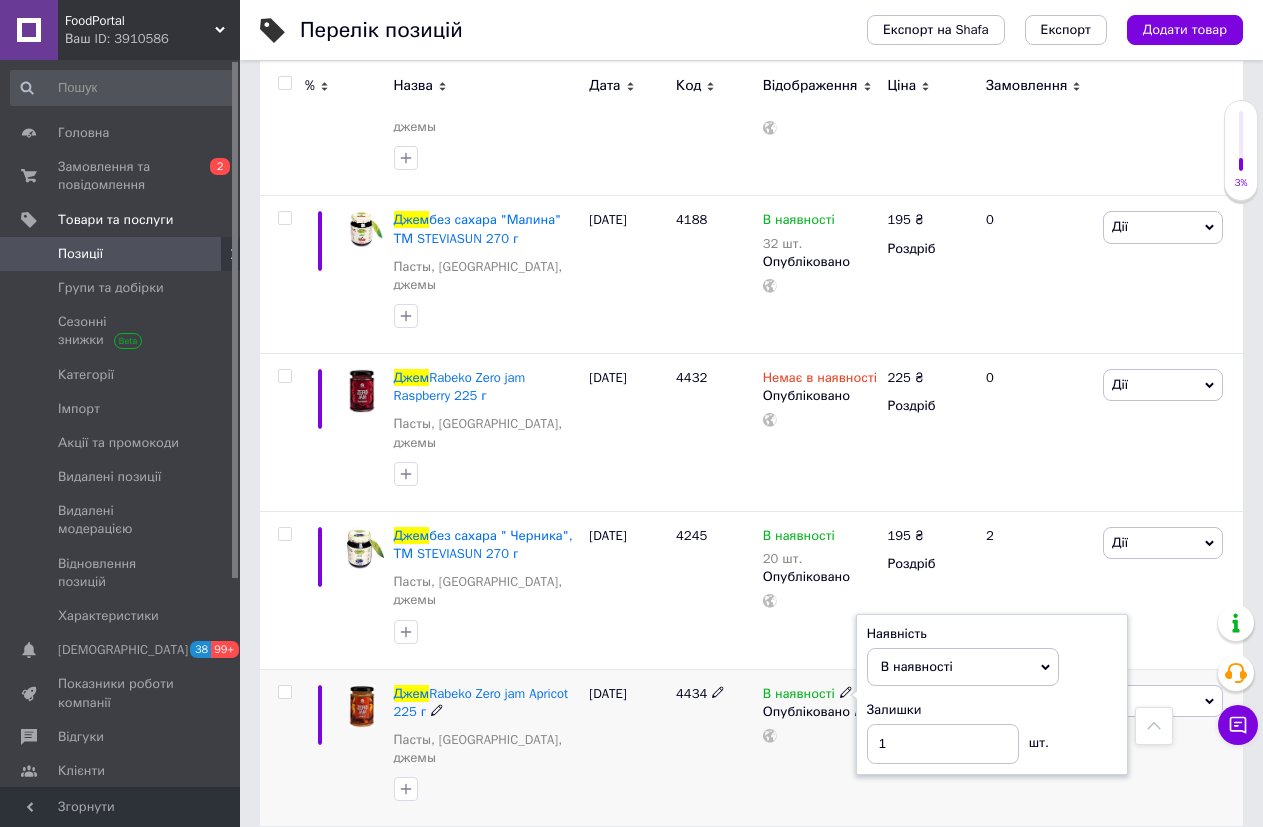 click on "[DATE]" at bounding box center [627, 748] 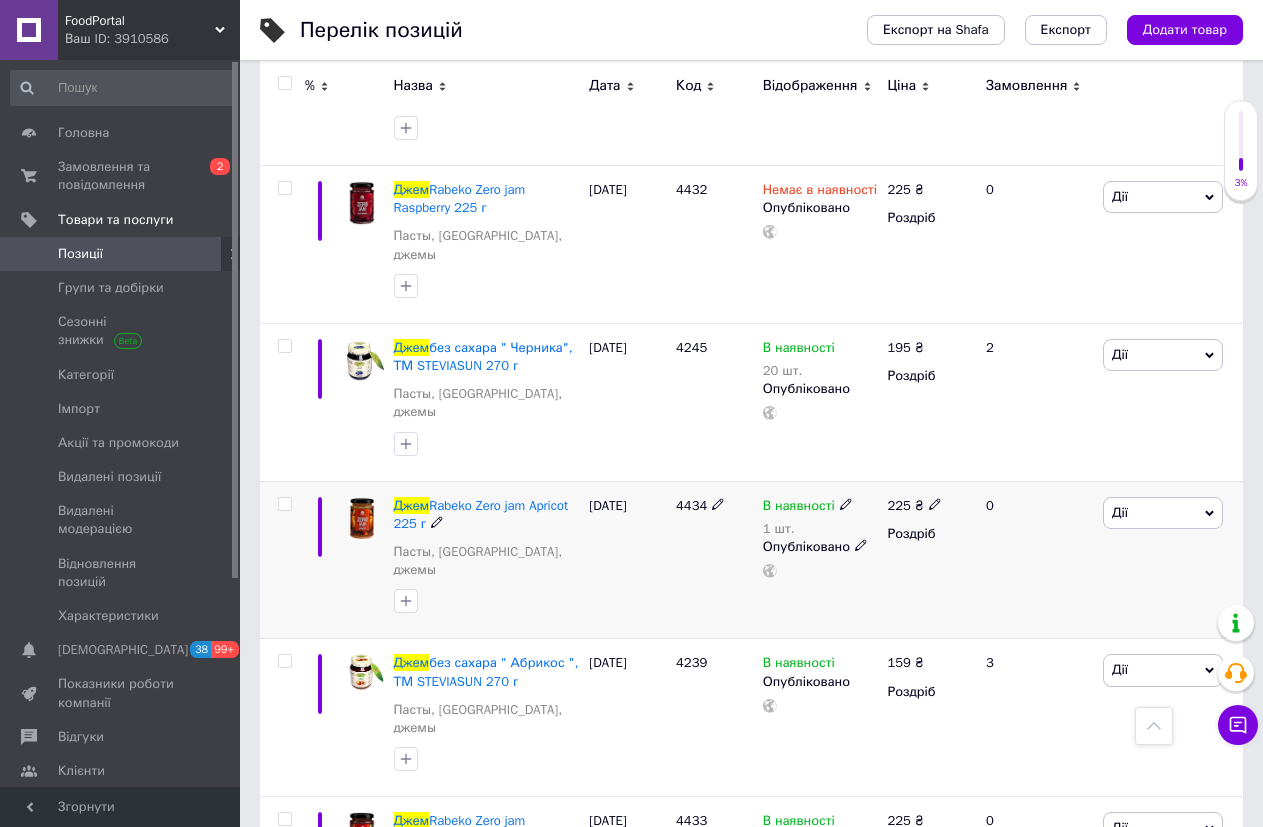 scroll, scrollTop: 1400, scrollLeft: 0, axis: vertical 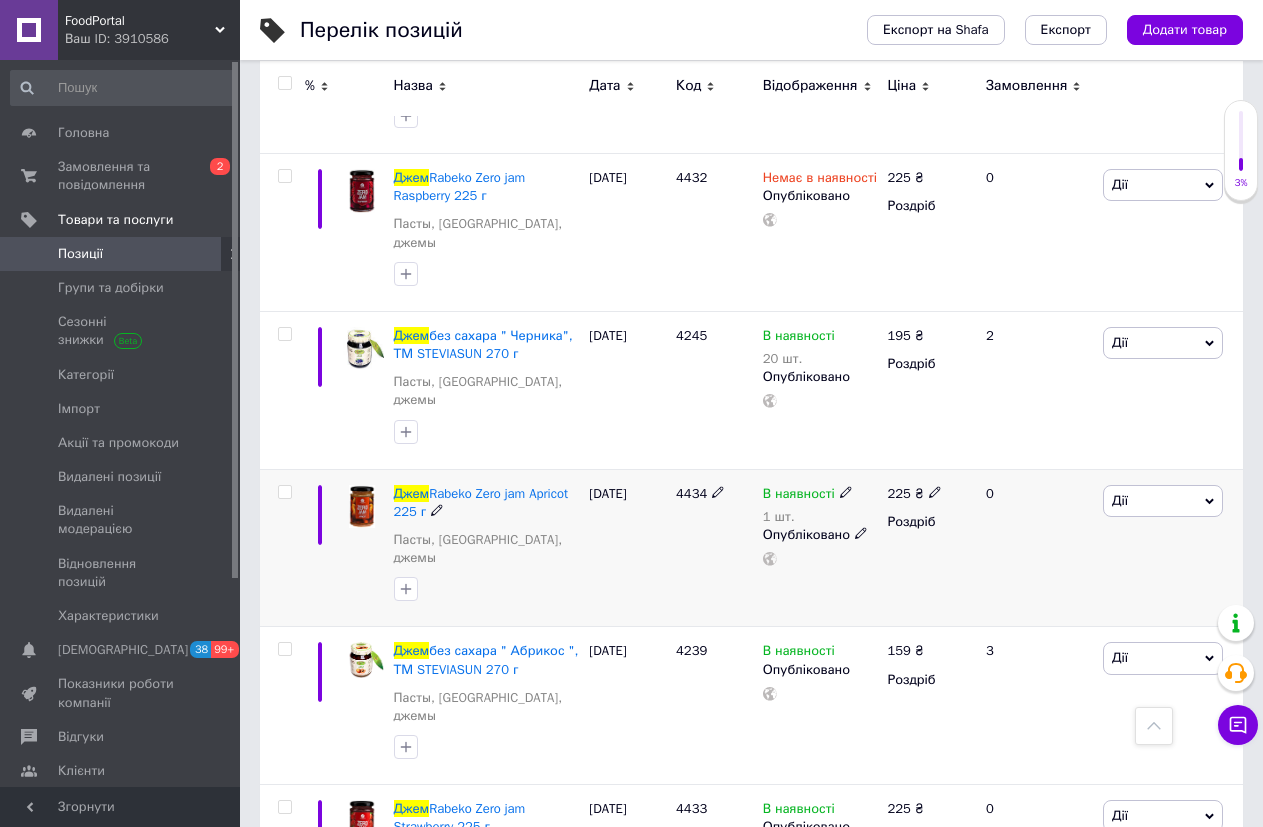 click 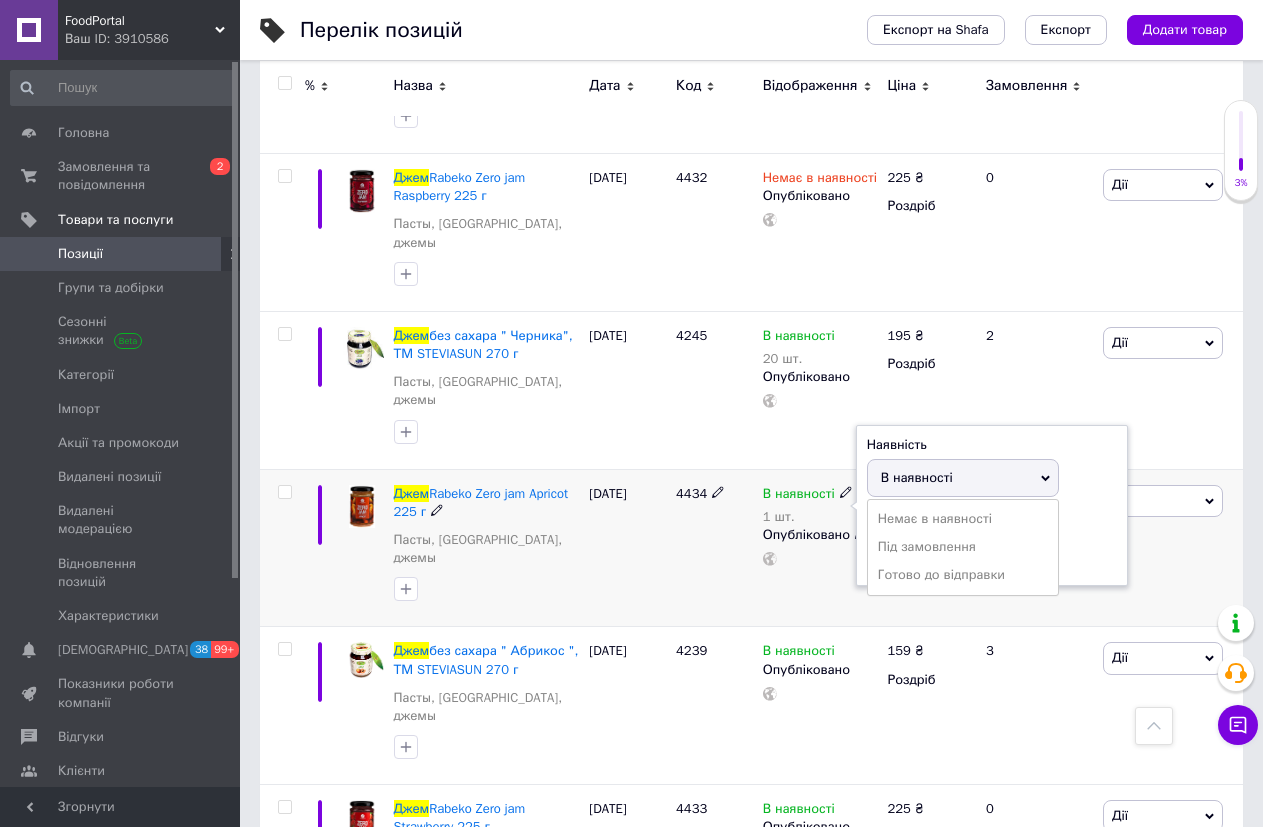 click on "Залишки 1 шт." at bounding box center (992, 543) 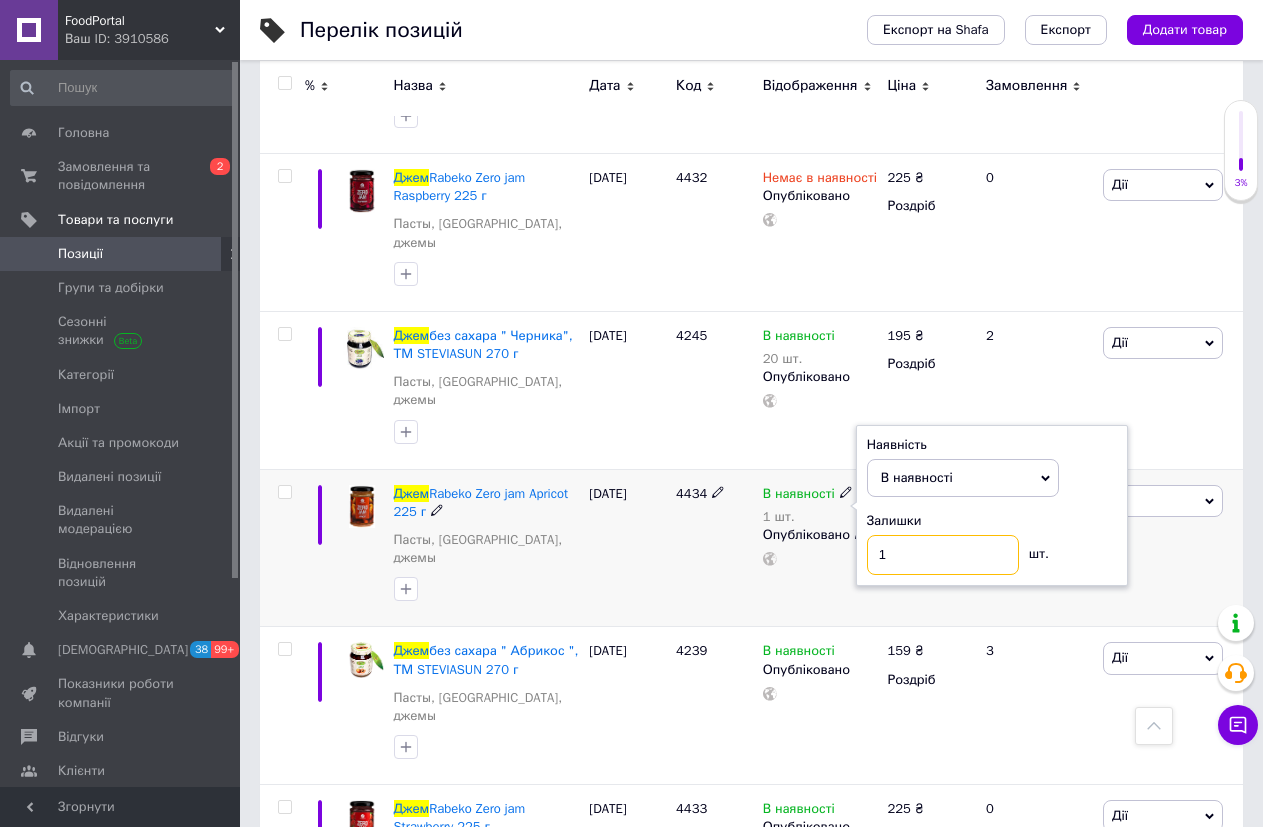 click on "1" at bounding box center [943, 555] 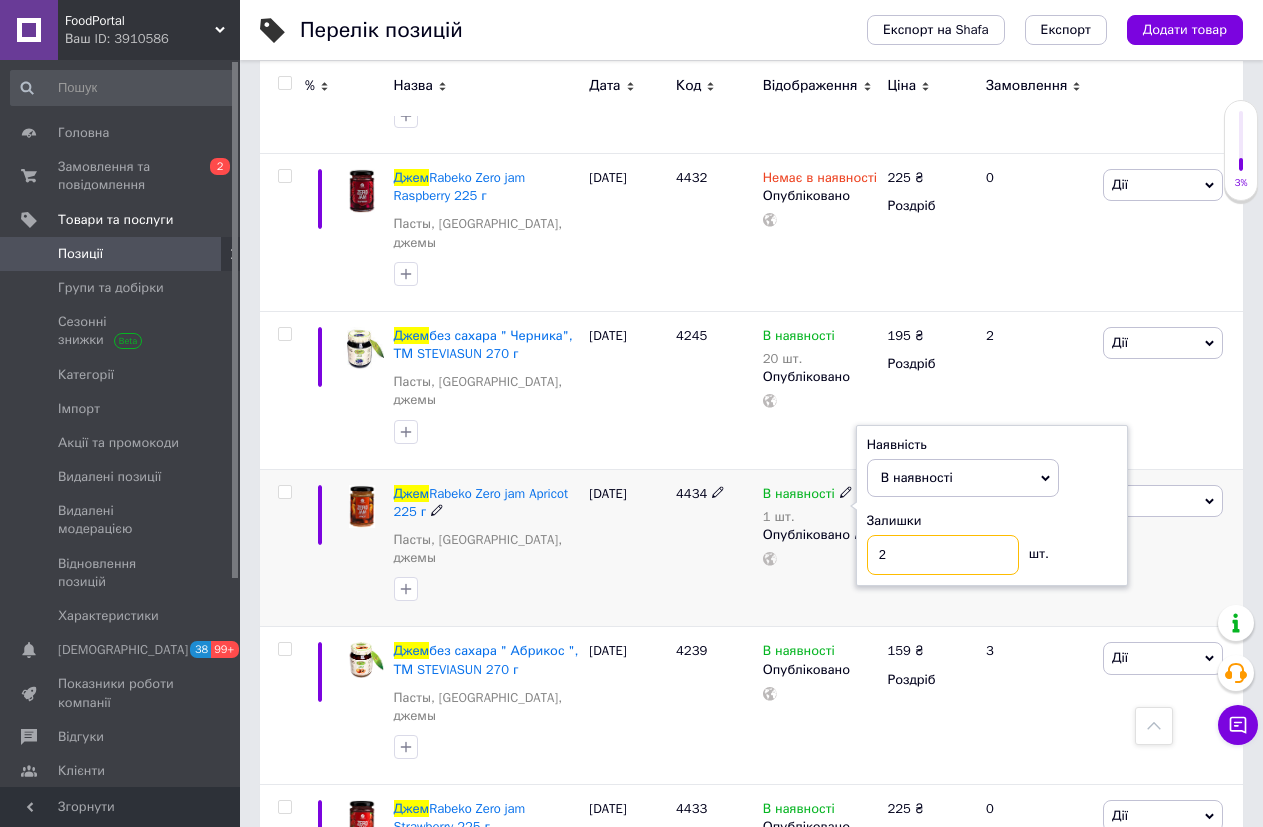 type on "2" 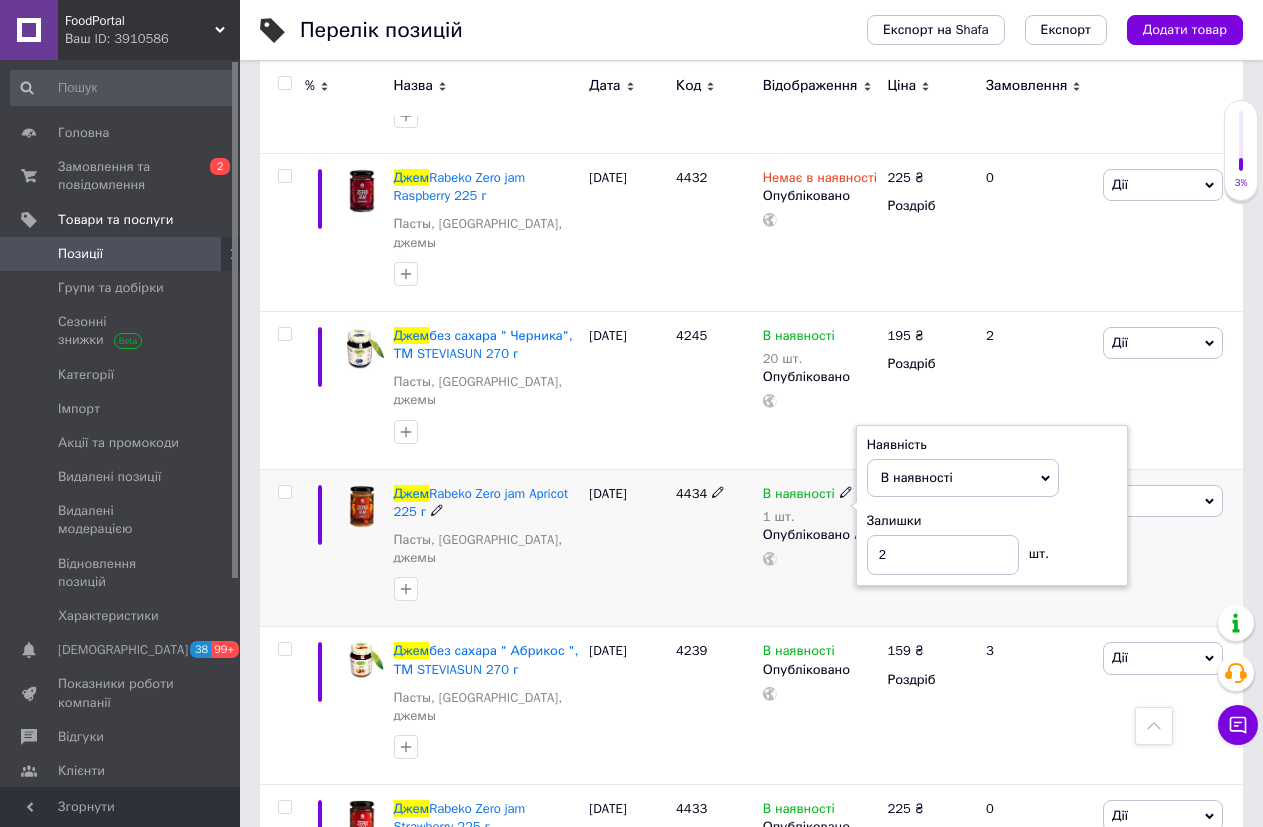 click on "4434" at bounding box center [714, 548] 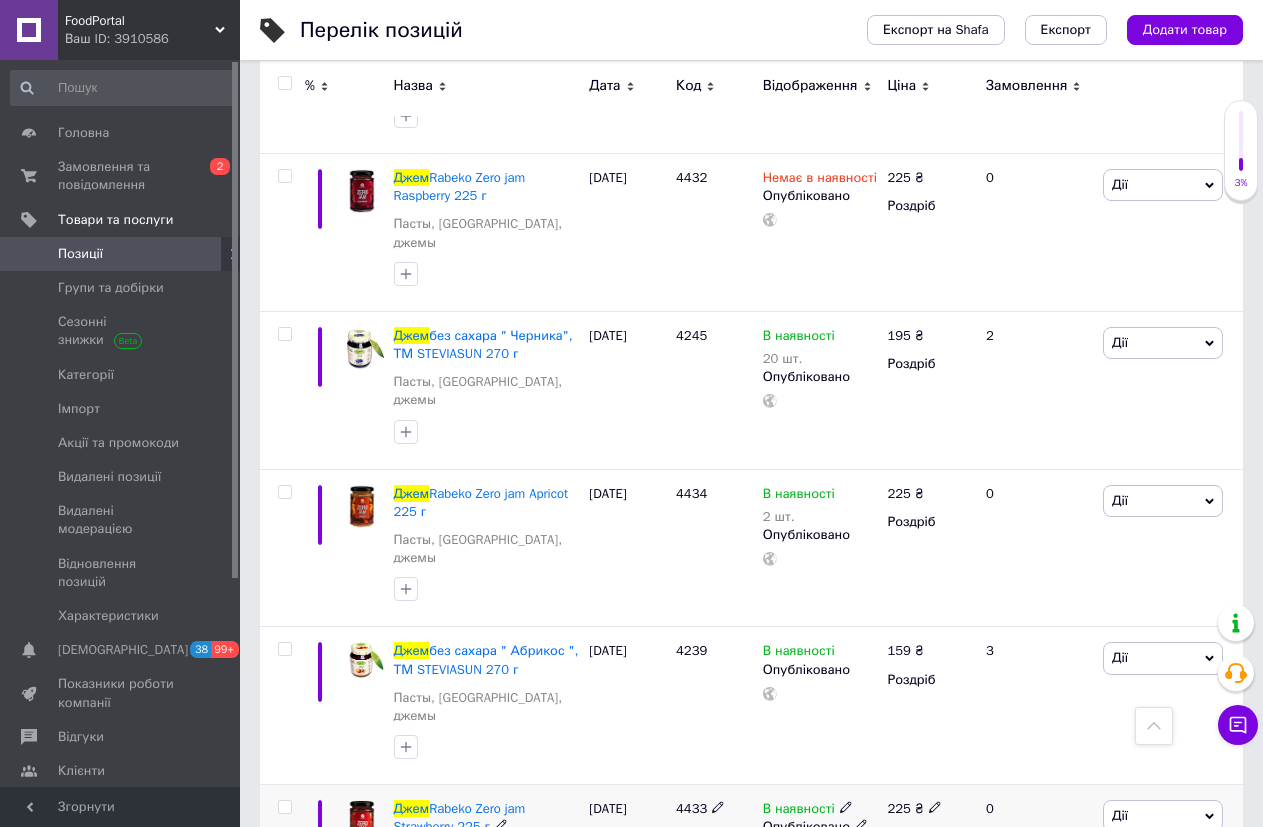 click 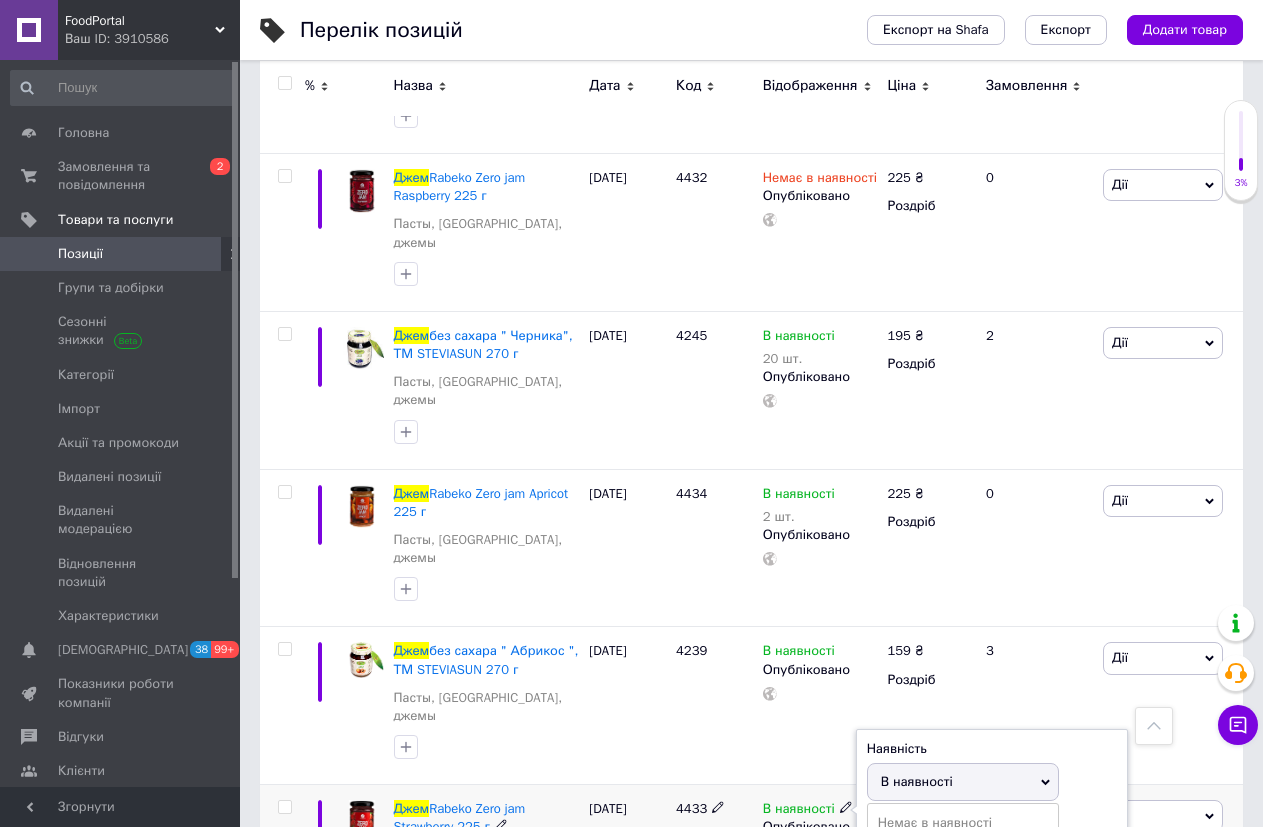 click on "Дії" at bounding box center (1163, 816) 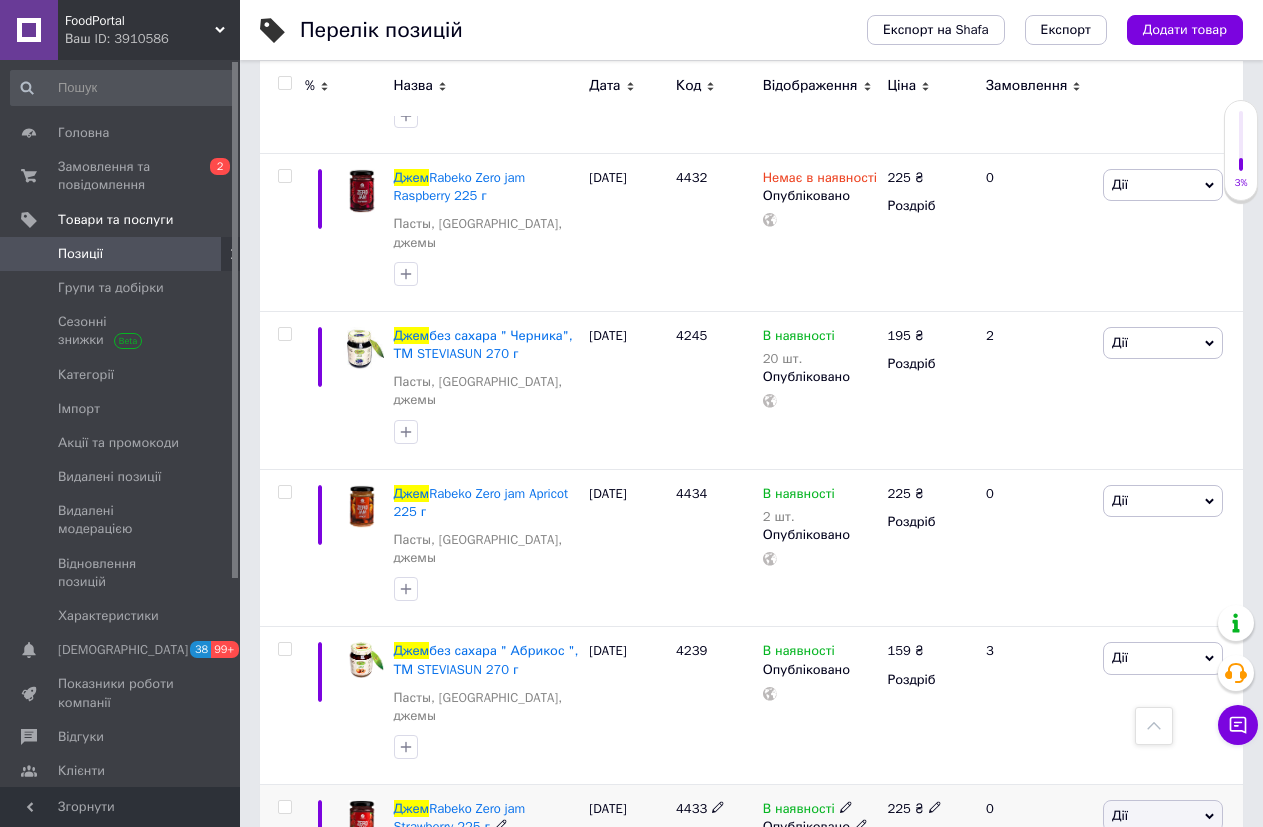 click 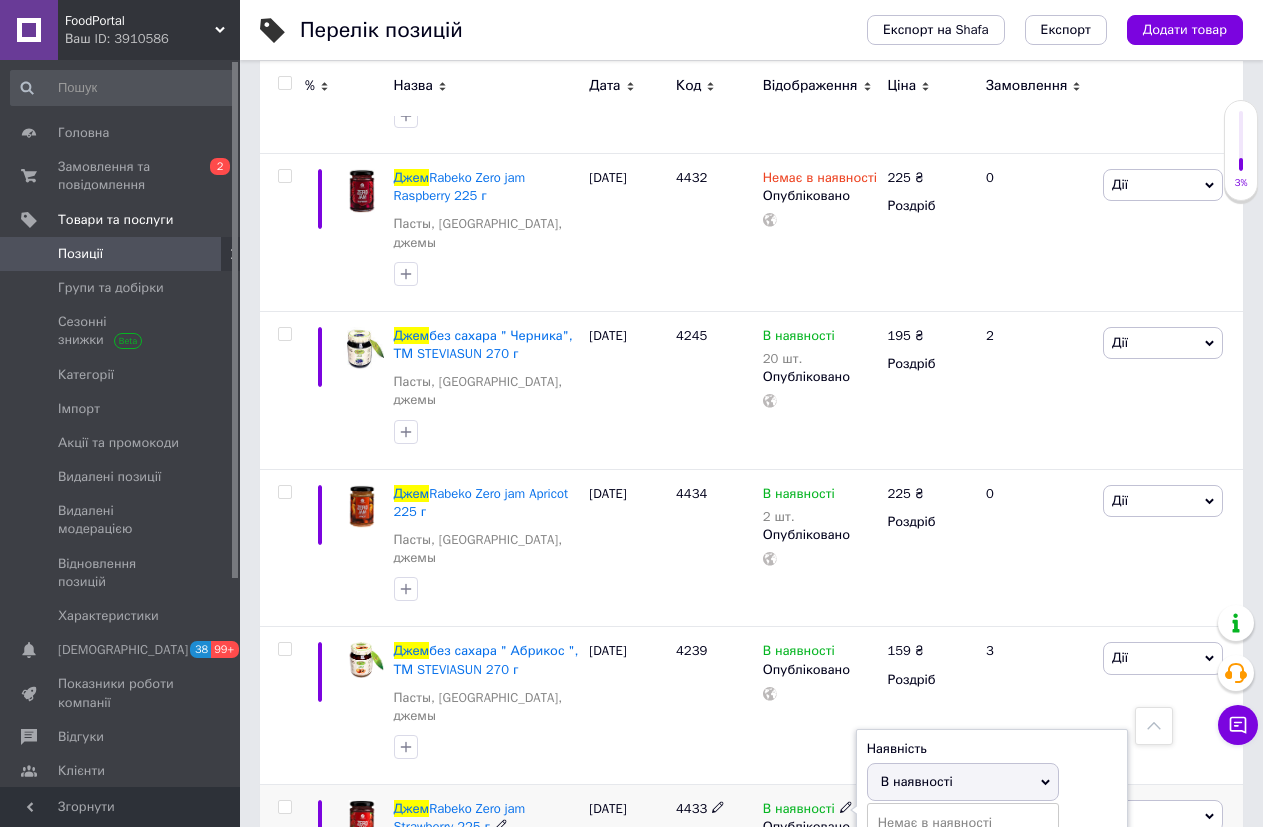 click on "Залишки" at bounding box center (992, 825) 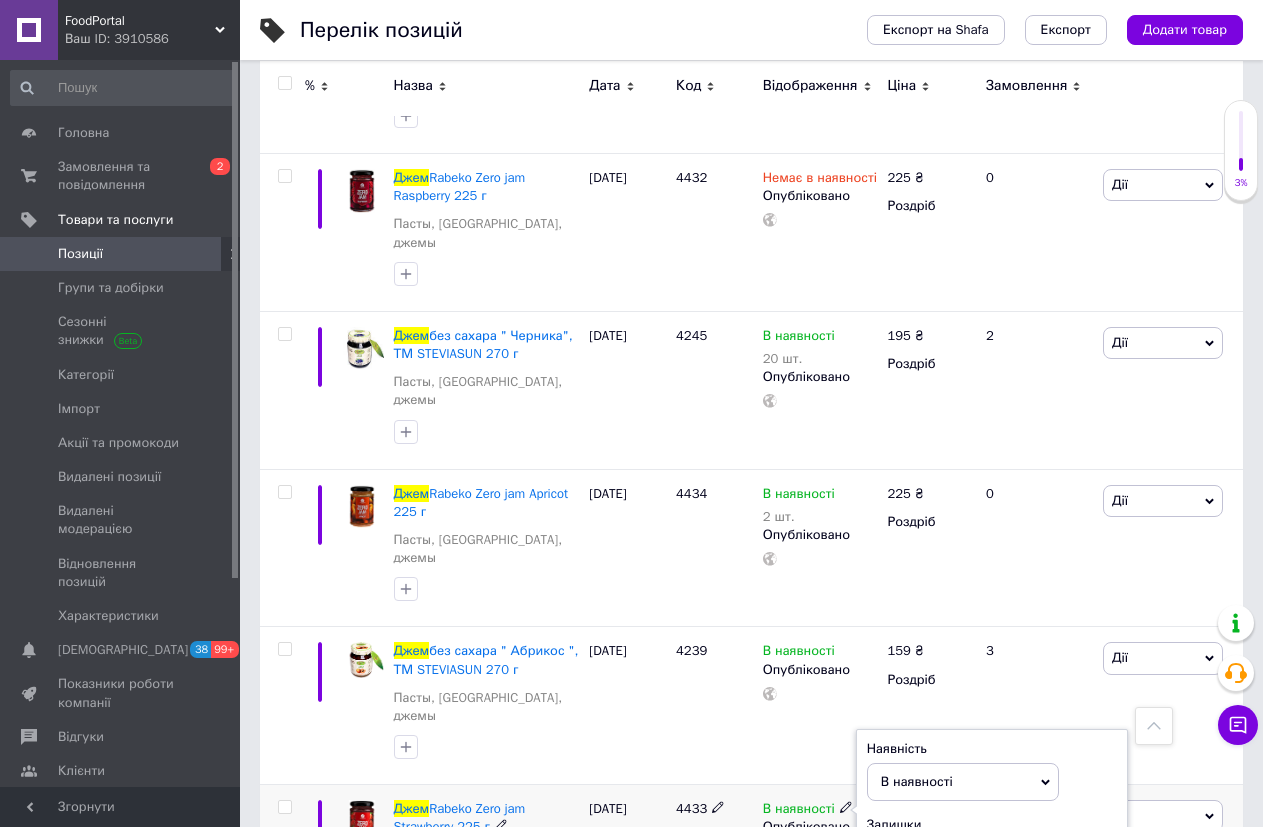 click at bounding box center [943, 860] 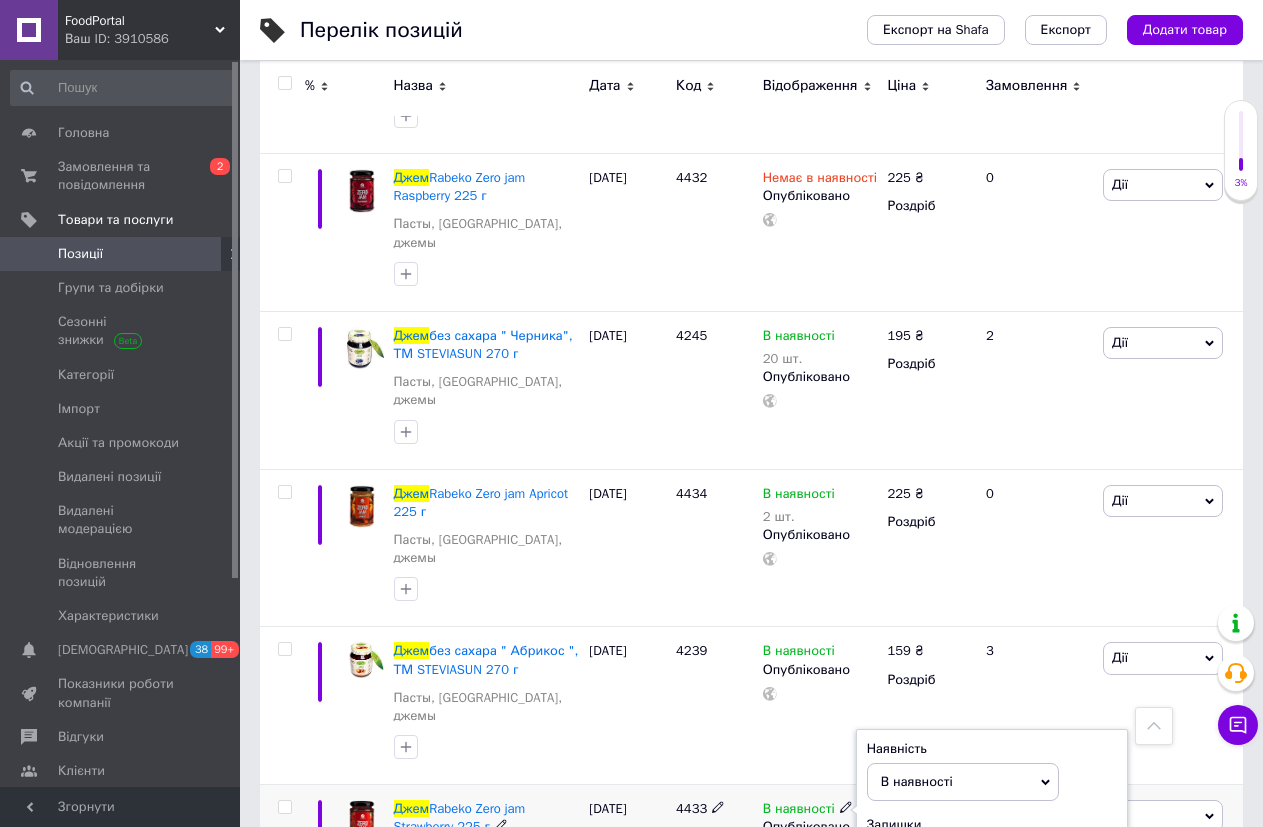 type on "2" 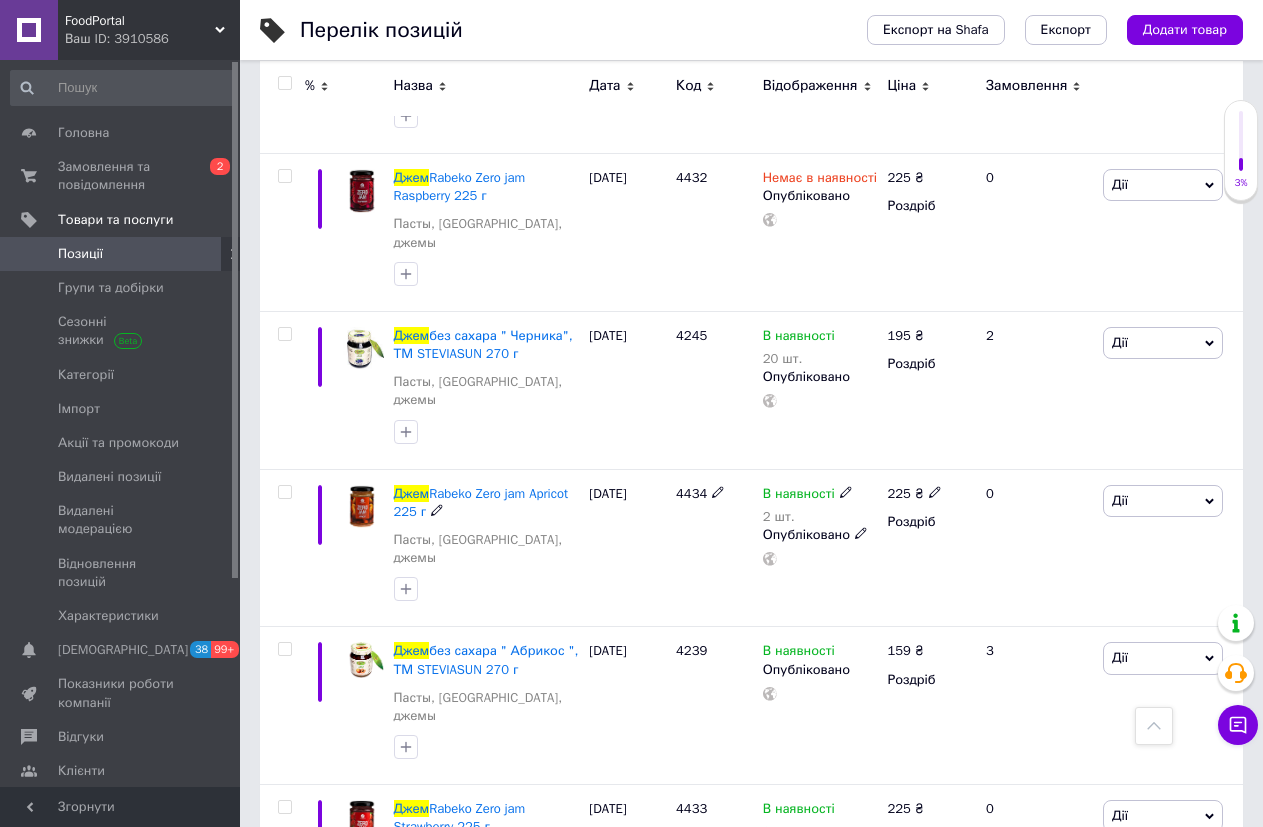 click on "FoodPortal Ваш ID: 3910586 Сайт FoodPortal Кабінет покупця Перевірити стан системи Сторінка на порталі Довідка Вийти Головна Замовлення та повідомлення 0 2 Товари та послуги Позиції Групи та добірки Сезонні знижки Категорії Імпорт Акції та промокоди Видалені позиції Видалені модерацією Відновлення позицій Характеристики Сповіщення 38 99+ Показники роботи компанії Відгуки Клієнти Каталог ProSale Аналітика Інструменти веб-майстра та SEO Управління сайтом Гаманець компанії [PERSON_NAME] Тарифи та рахунки Prom топ 3768" at bounding box center (631, 461) 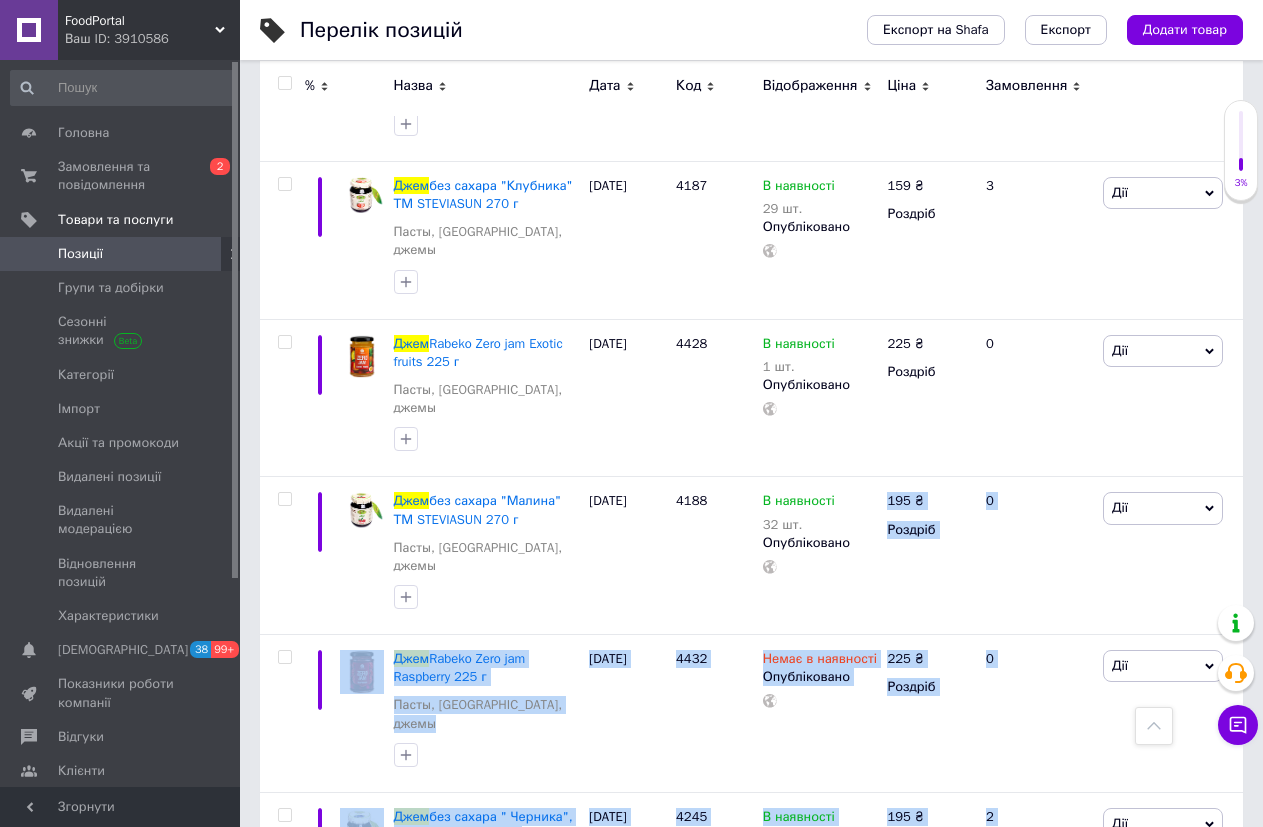 scroll, scrollTop: 700, scrollLeft: 0, axis: vertical 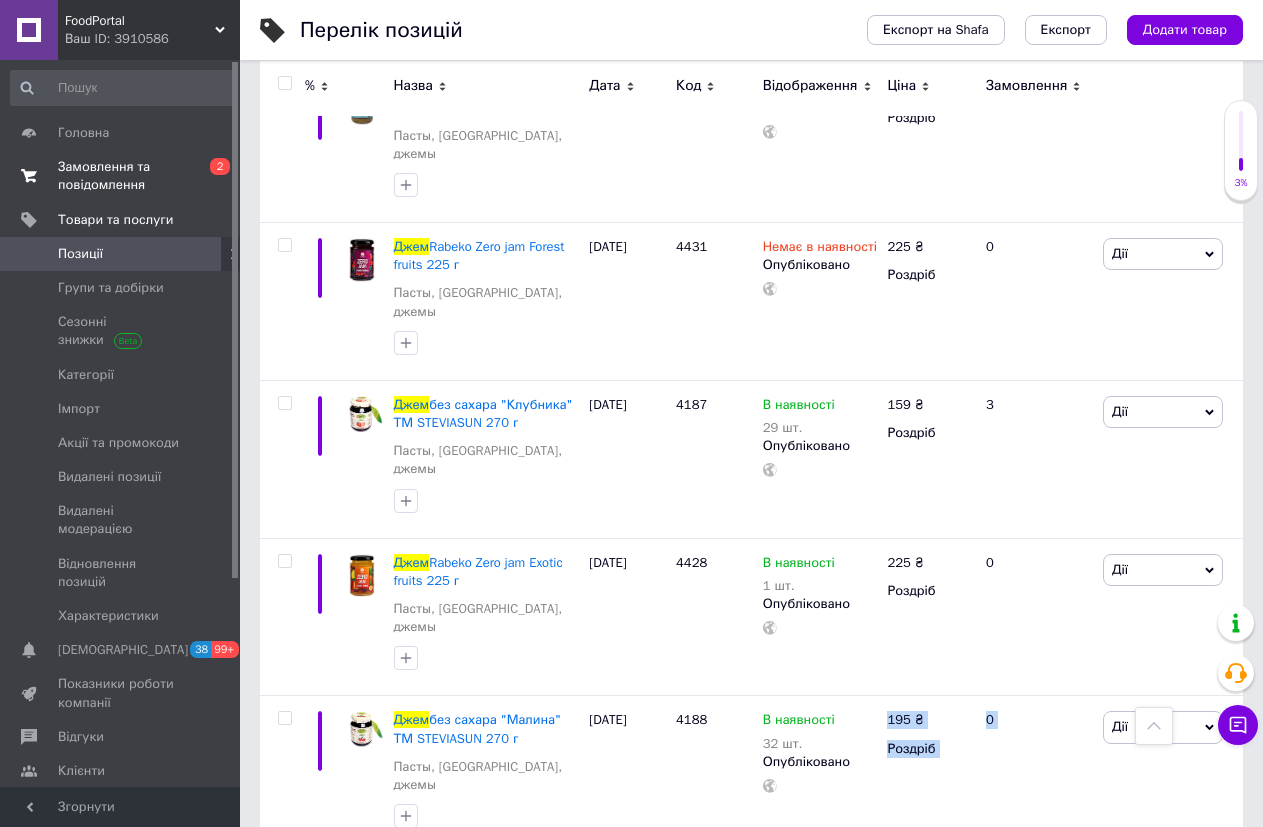 click on "Замовлення та повідомлення" at bounding box center (121, 176) 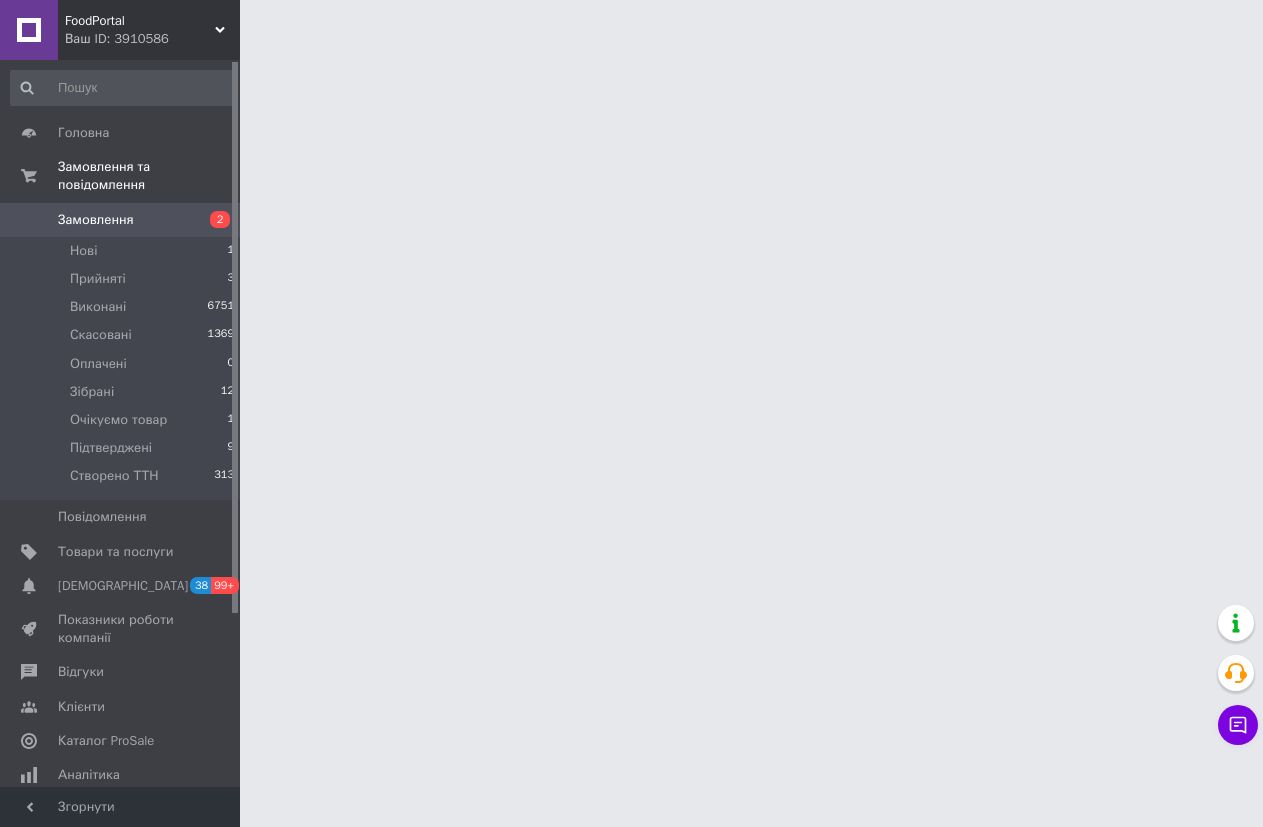 scroll, scrollTop: 0, scrollLeft: 0, axis: both 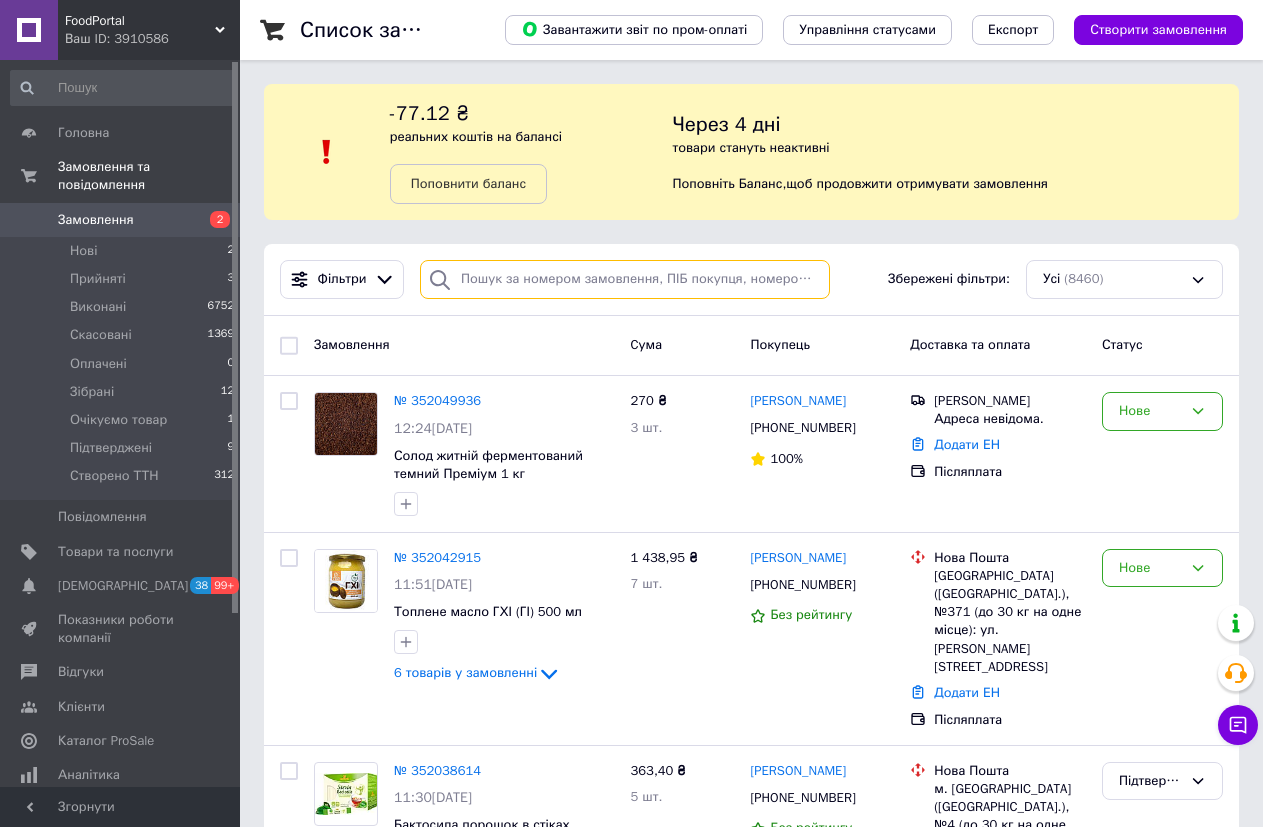 click at bounding box center [625, 279] 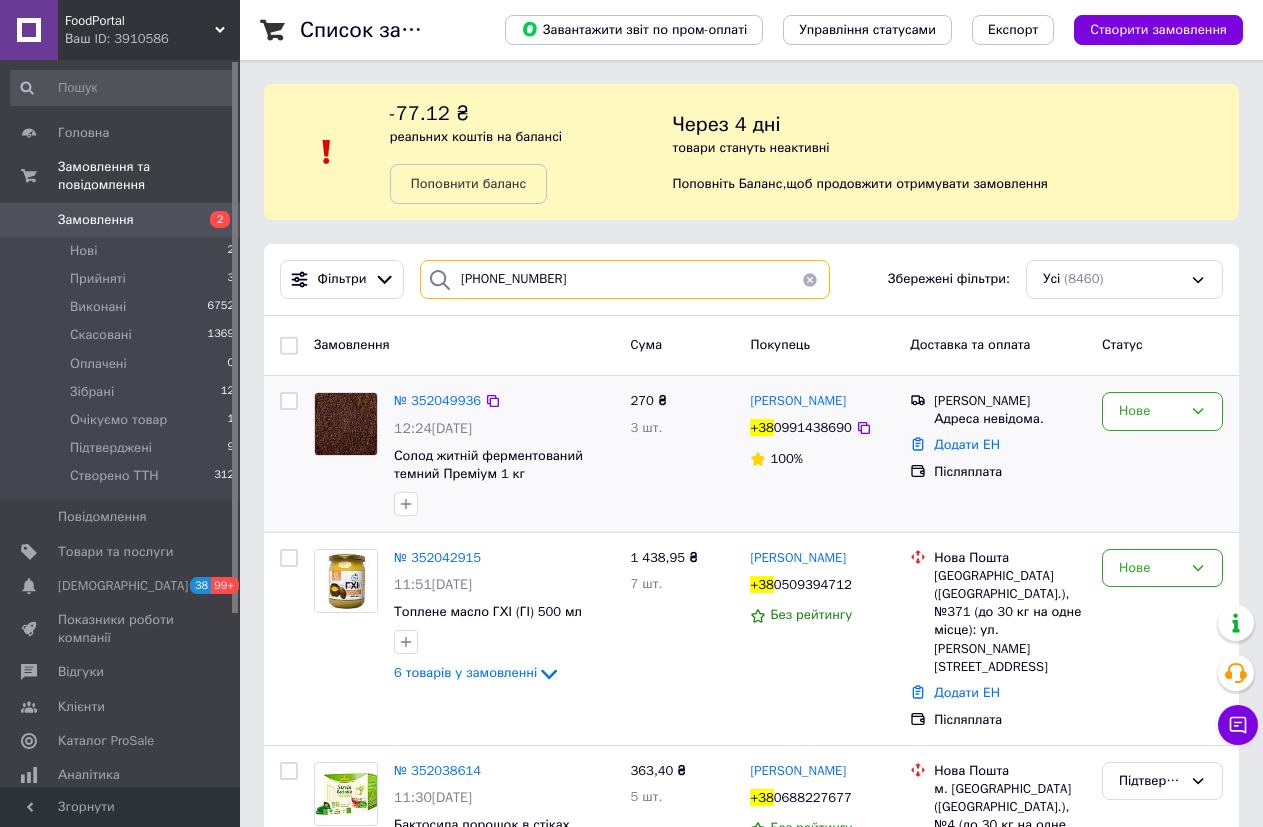 type on "[PHONE_NUMBER]" 